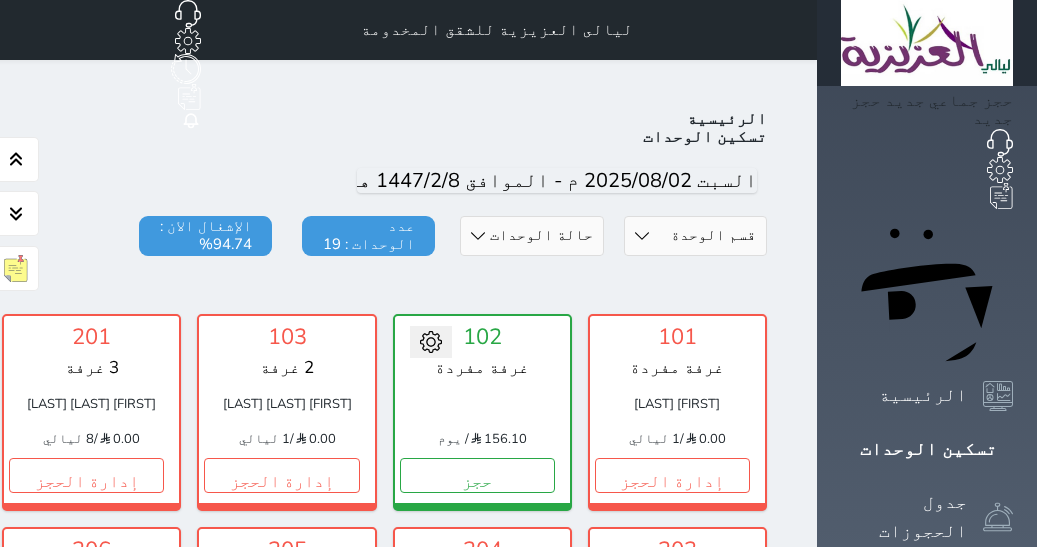 scroll, scrollTop: 0, scrollLeft: 0, axis: both 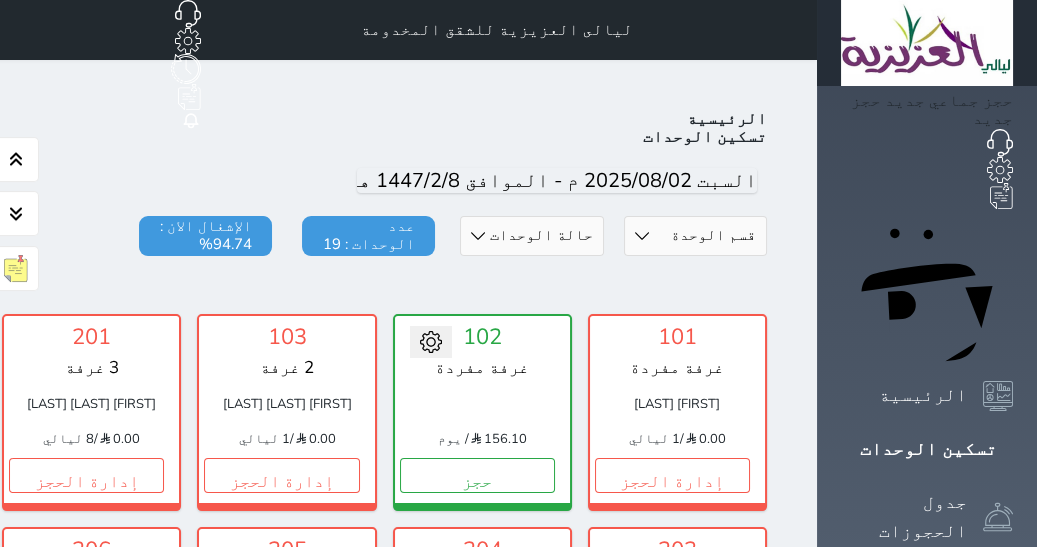 click on "تسكين الوحدات" at bounding box center [927, 449] 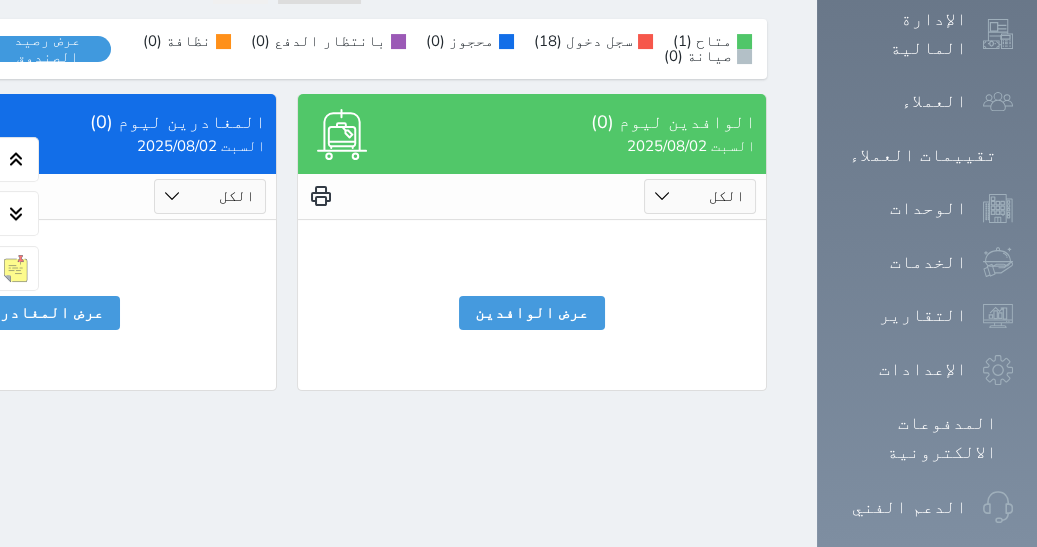 scroll, scrollTop: 1225, scrollLeft: 0, axis: vertical 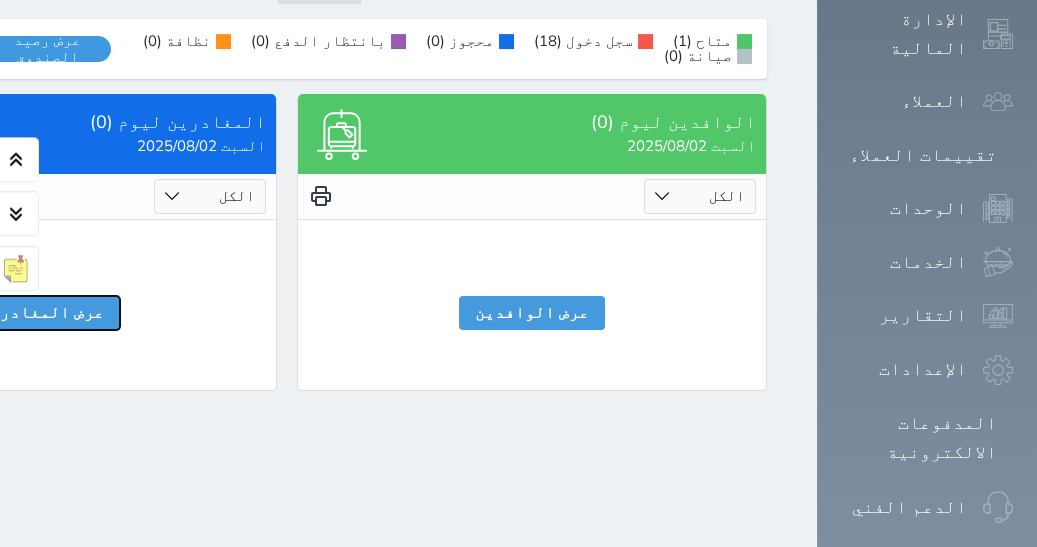 click on "عرض المغادرين" at bounding box center (42, 313) 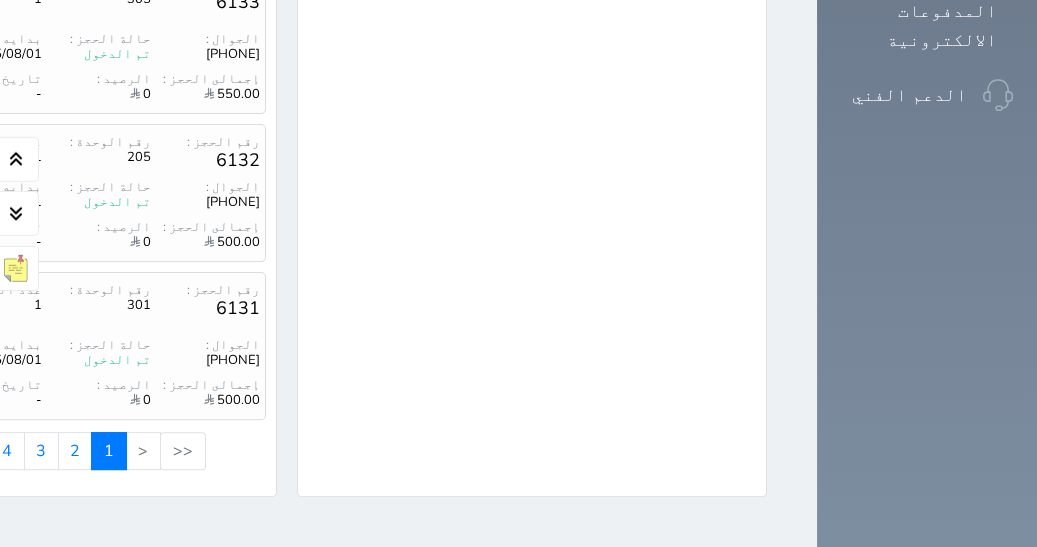scroll, scrollTop: 1747, scrollLeft: 0, axis: vertical 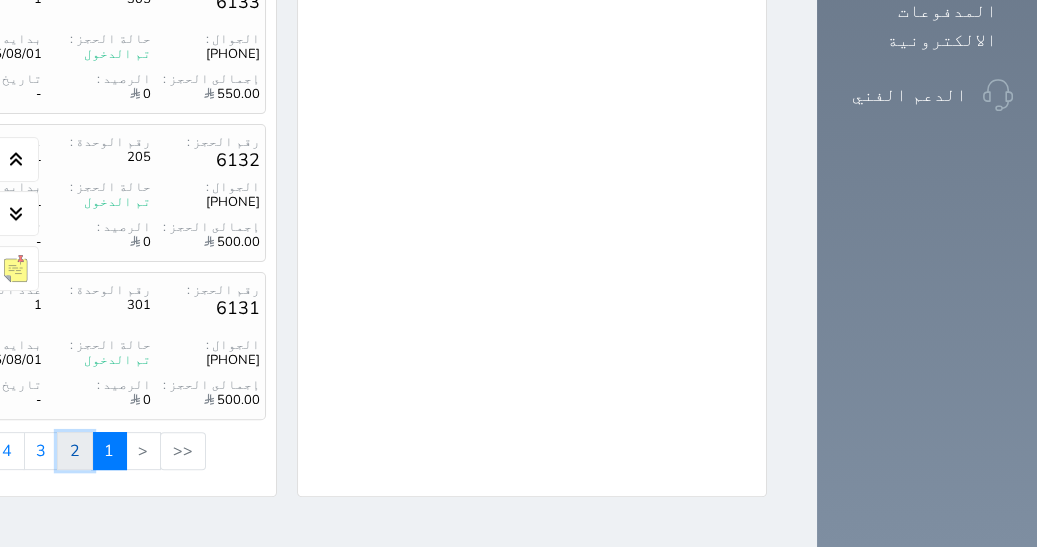 click on "2" at bounding box center (75, 451) 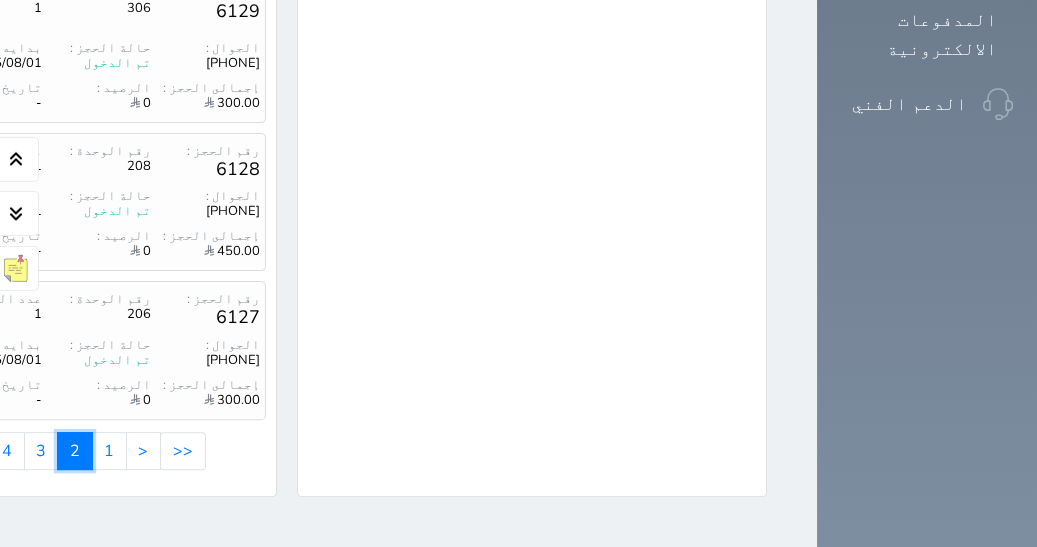 scroll, scrollTop: 1747, scrollLeft: 0, axis: vertical 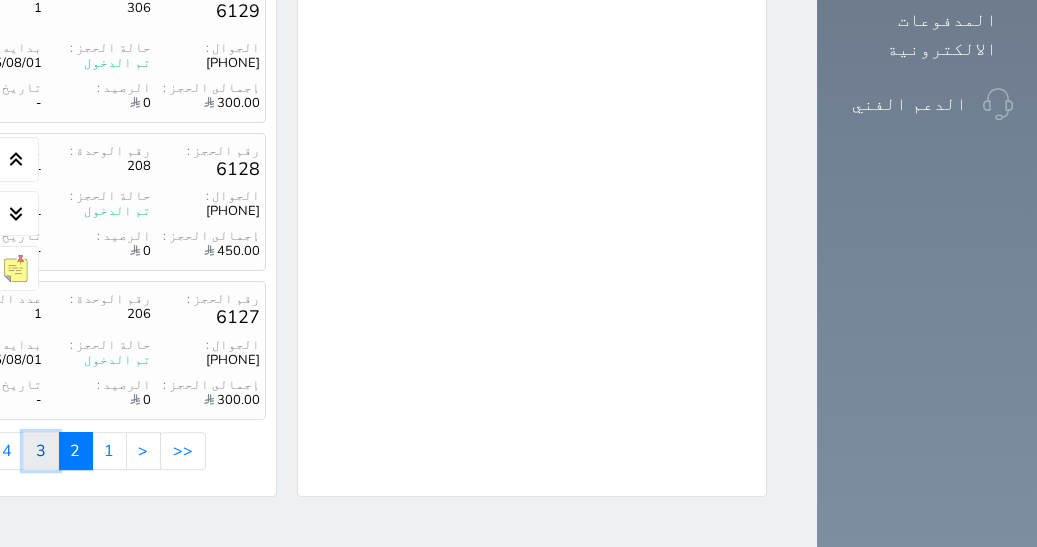 click on "3" at bounding box center (41, 451) 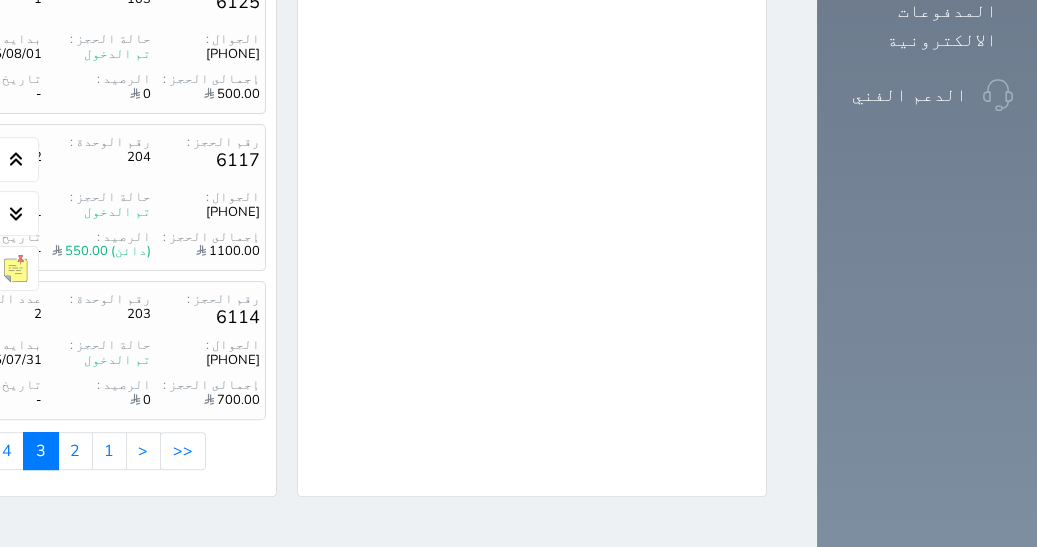 drag, startPoint x: 1016, startPoint y: 506, endPoint x: 1027, endPoint y: 443, distance: 63.953106 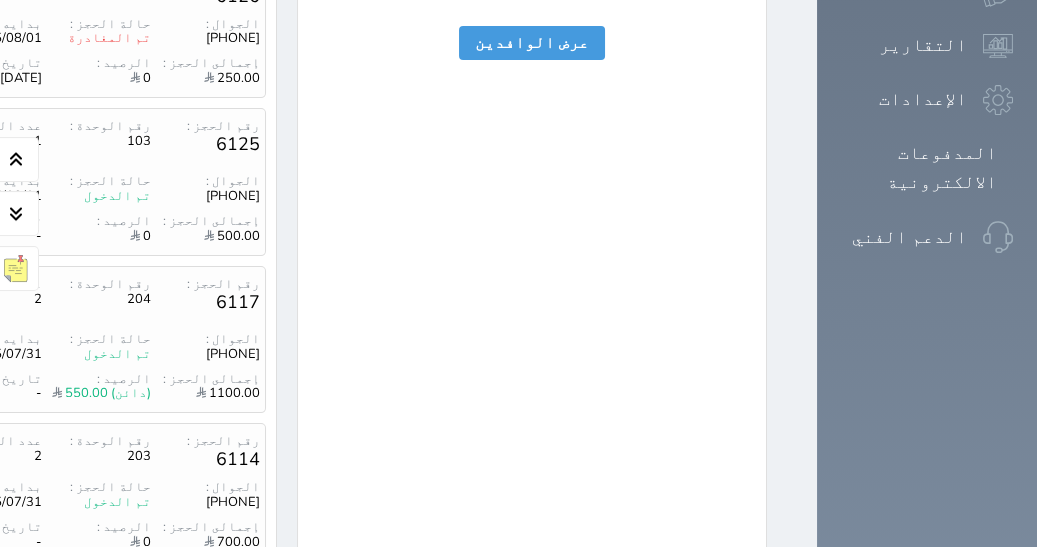 scroll, scrollTop: 1451, scrollLeft: 0, axis: vertical 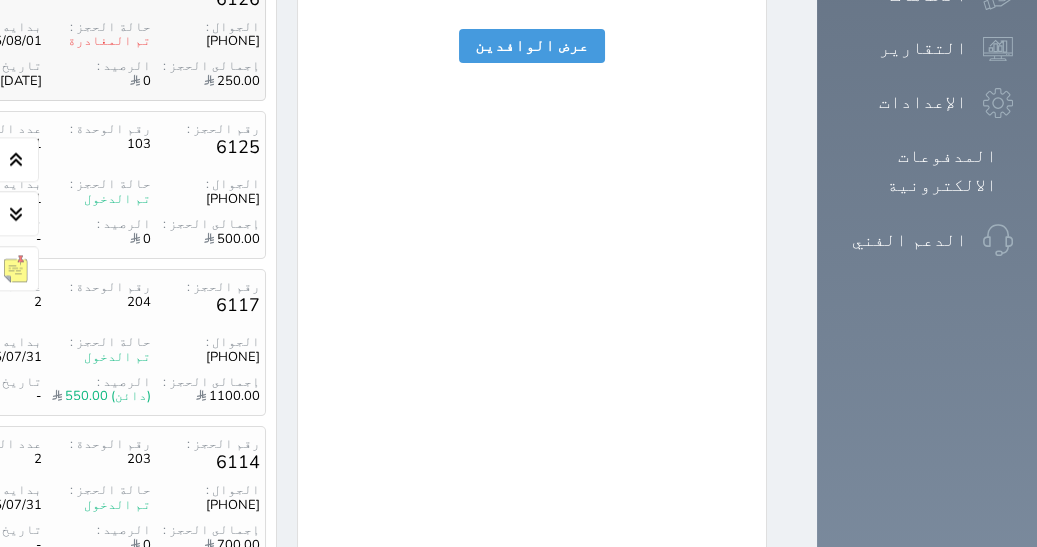 click on "الجوال :" at bounding box center (205, 27) 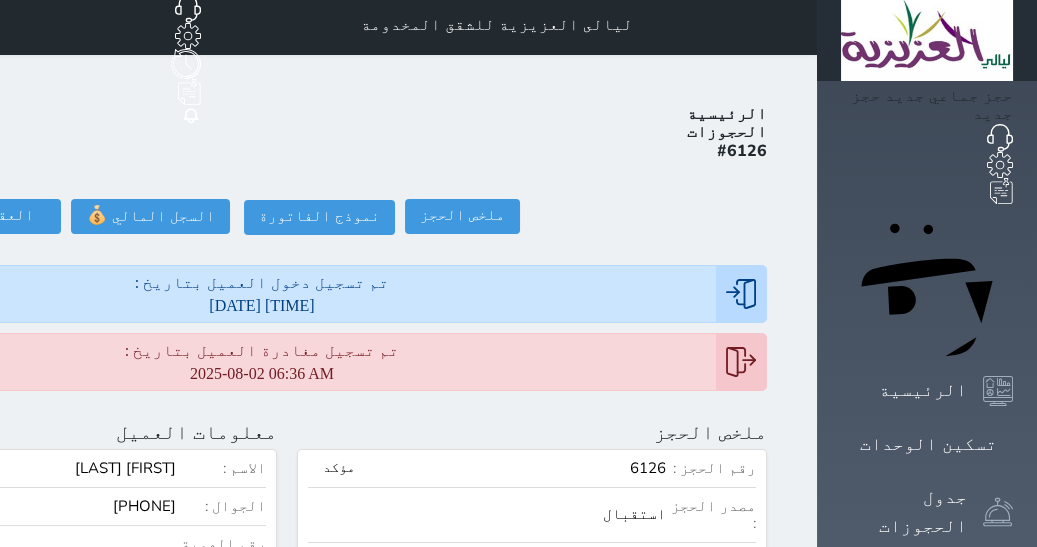 scroll, scrollTop: 0, scrollLeft: 0, axis: both 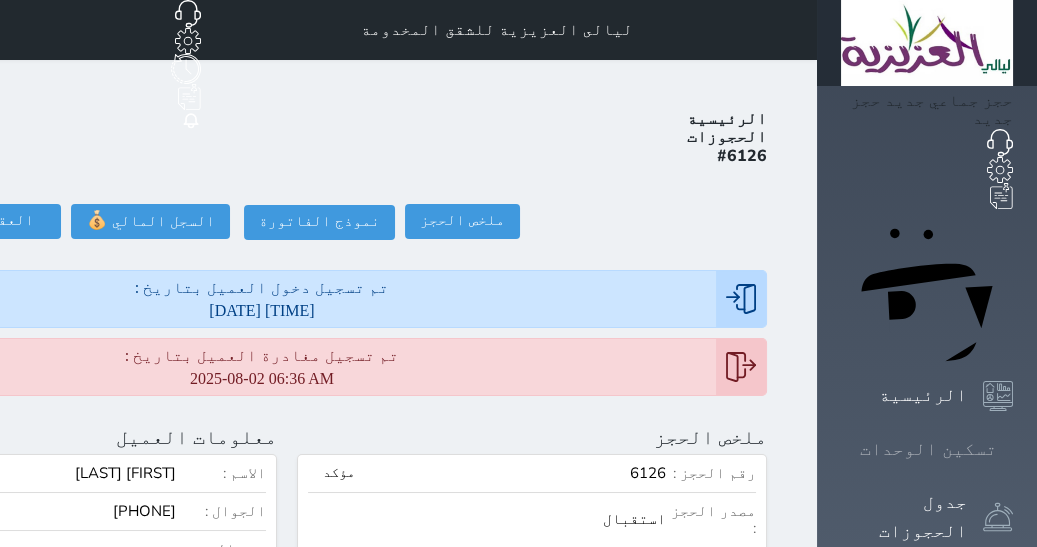 click 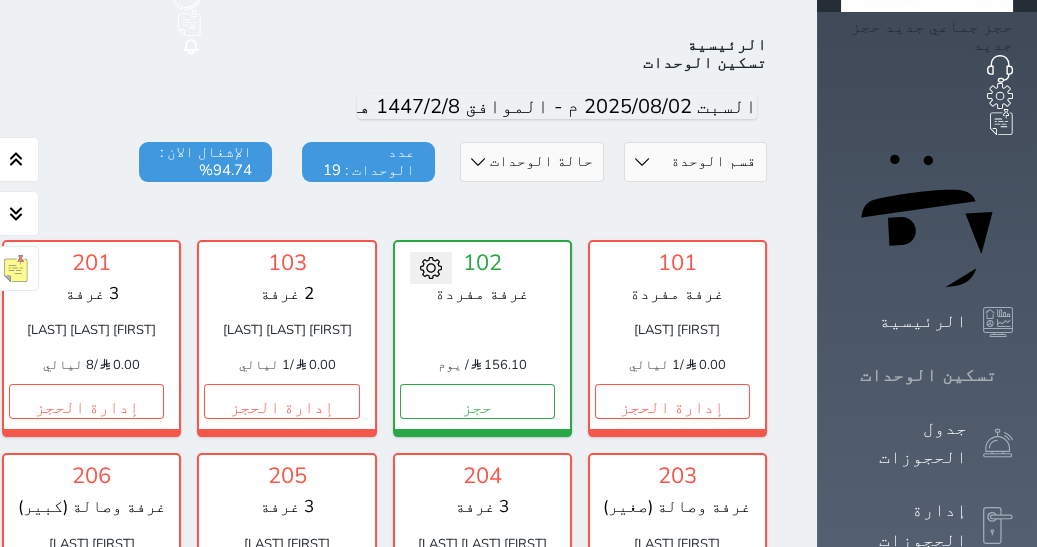 scroll, scrollTop: 77, scrollLeft: 0, axis: vertical 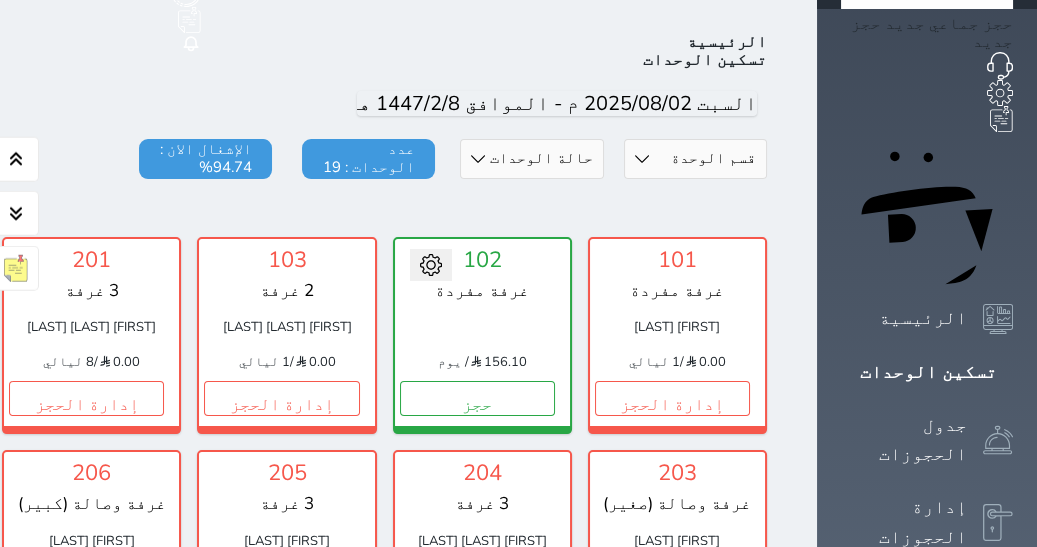 click on "Your browser does not support the audio element.
حجز جماعي جديد   حجز جديد             الرئيسية     تسكين الوحدات     جدول الحجوزات     إدارة الحجوزات     POS     الإدارة المالية     العملاء     تقييمات العملاء     الوحدات     الخدمات     التقارير     الإعدادات                                 المدفوعات الالكترونية     الدعم الفني
ليالى العزيزية للشقق المخدومة
حجز جماعي جديد   حجز جديد   غير مرتبط مع منصة زاتكا المرحلة الثانية   غير مرتبط مع شموس   مرتبط مع المنصة الوطنية للرصد السياحي             إشعار   الغرفة   النزيل   المصدر
Admin
الرئيسية   تسكين الوحدات       اليوم   قسم الوحدة   غرفة وصالة (كبير) غرفة وصالة (صغير) 3 غرفة 2 غرفة" at bounding box center (397, 788) 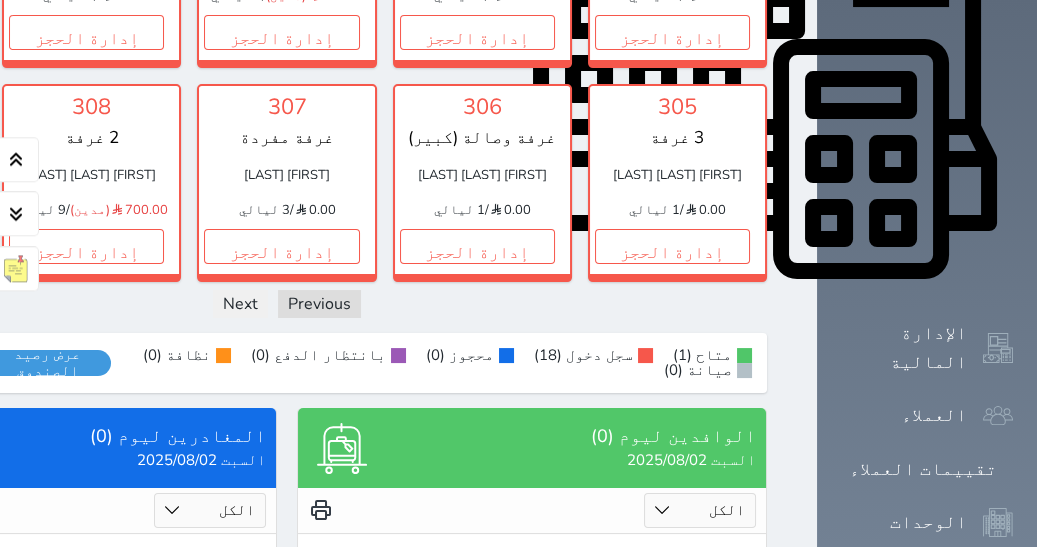 scroll, scrollTop: 882, scrollLeft: 0, axis: vertical 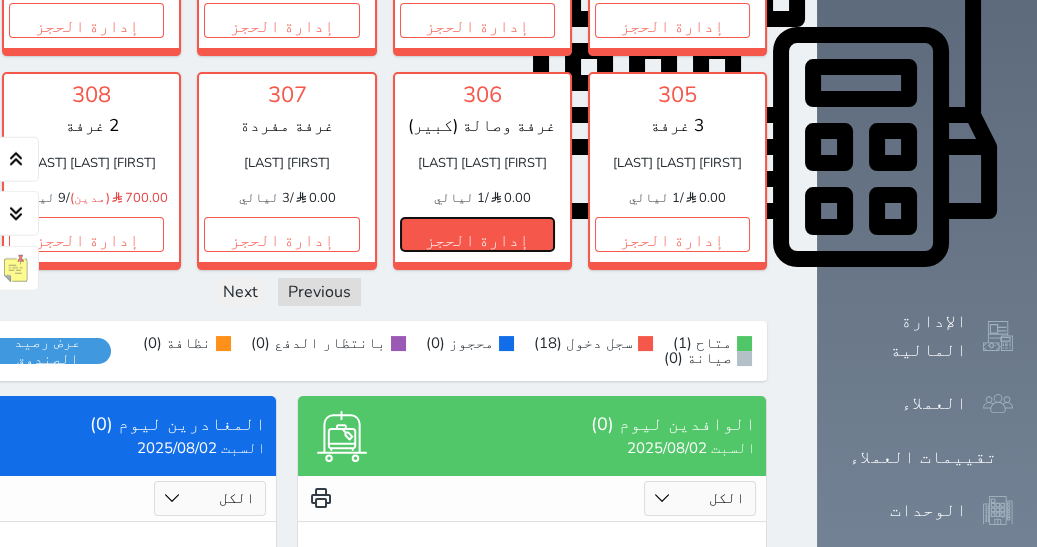 click on "إدارة الحجز" at bounding box center (477, 234) 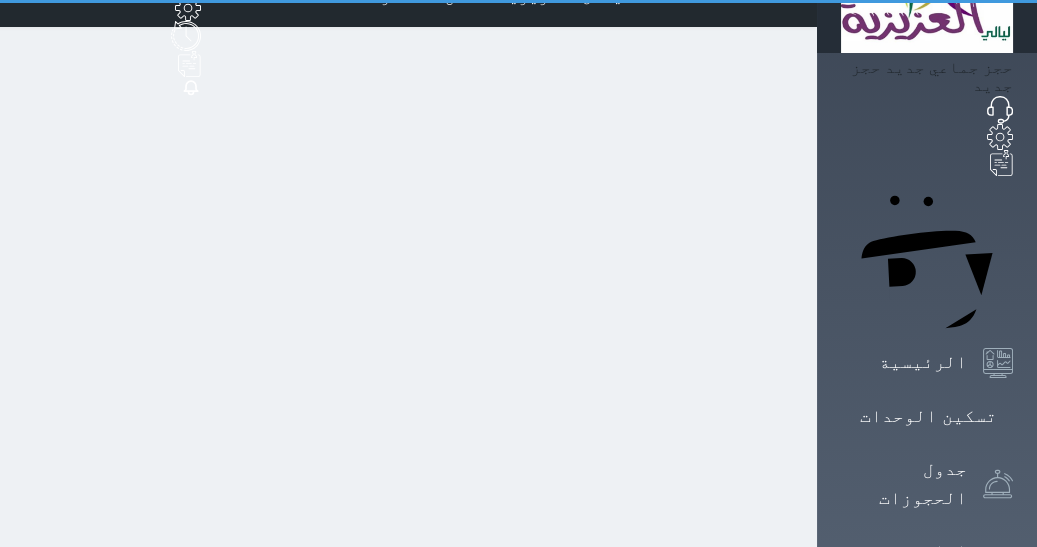 scroll, scrollTop: 0, scrollLeft: 0, axis: both 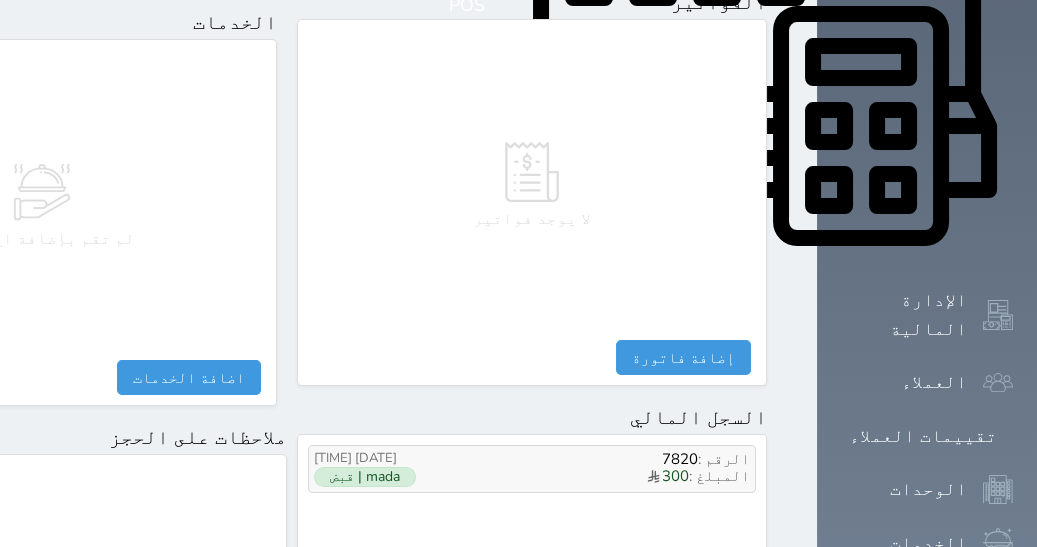 click on "الرقم :  [NUMBER]" at bounding box center (597, 459) 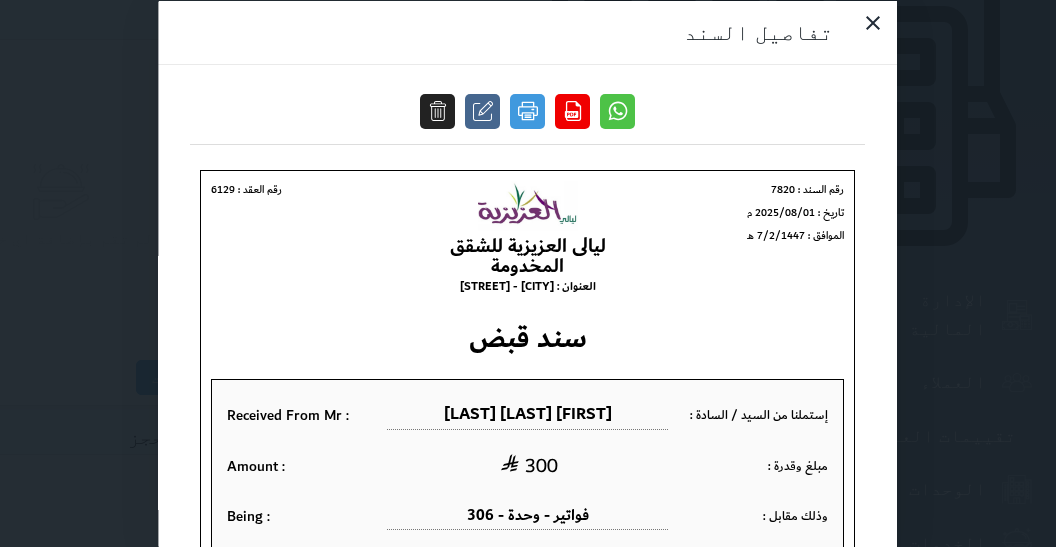 scroll, scrollTop: 0, scrollLeft: 0, axis: both 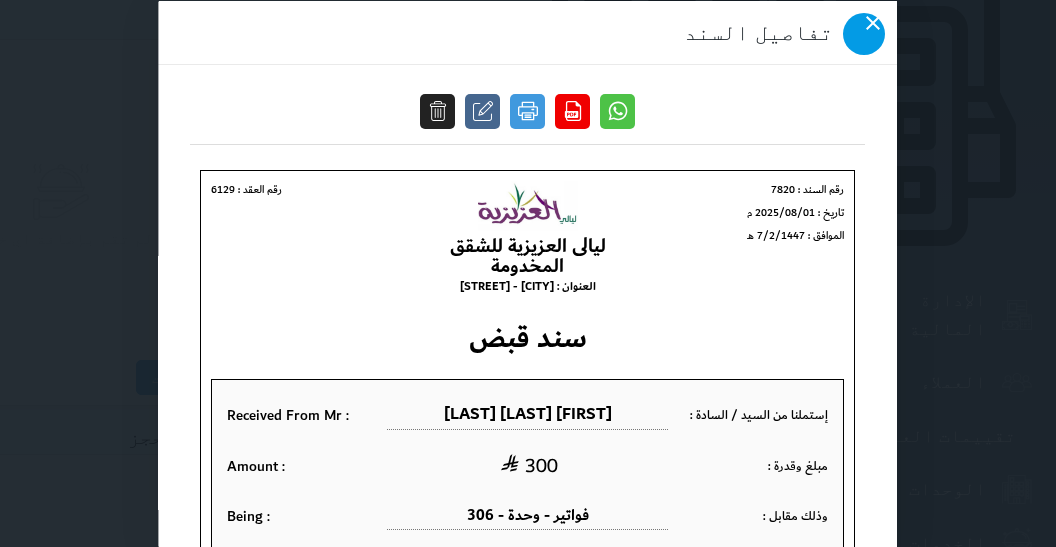 click 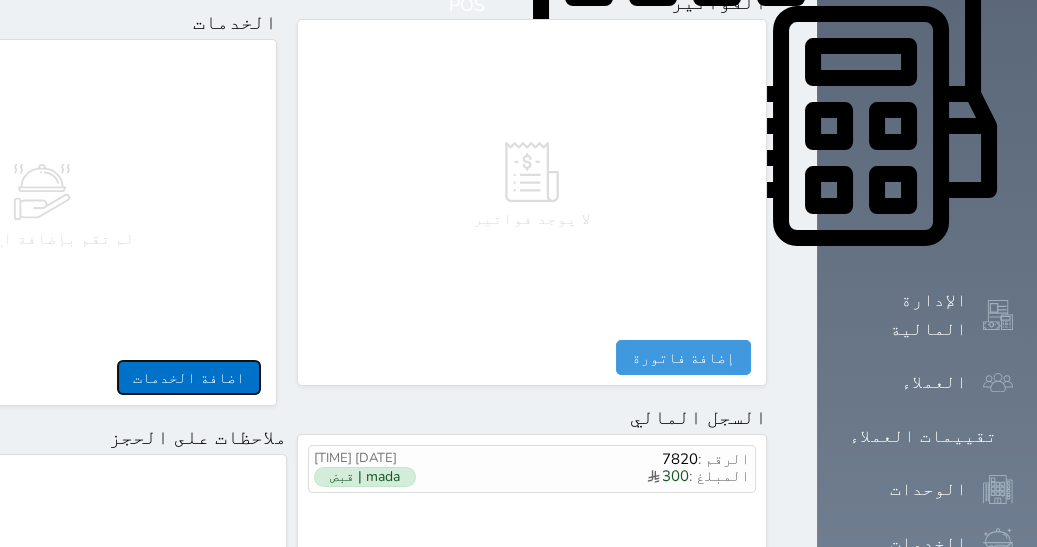 click on "اضافة الخدمات" at bounding box center (189, 377) 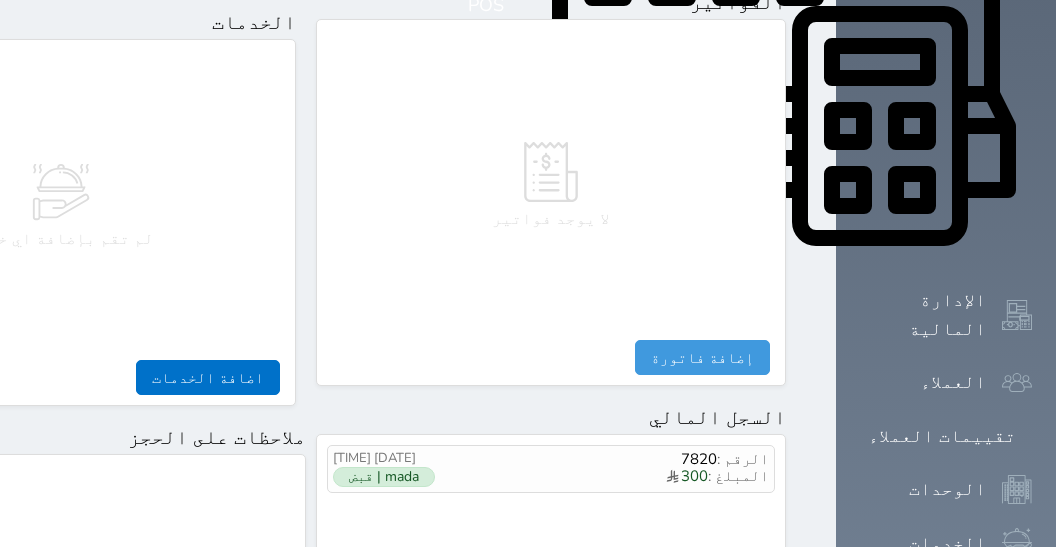 click on "يجب تحديد قسم الخدمات اولا ومن ثم اختيار الخدمة المطلوبة" at bounding box center (0, 0) 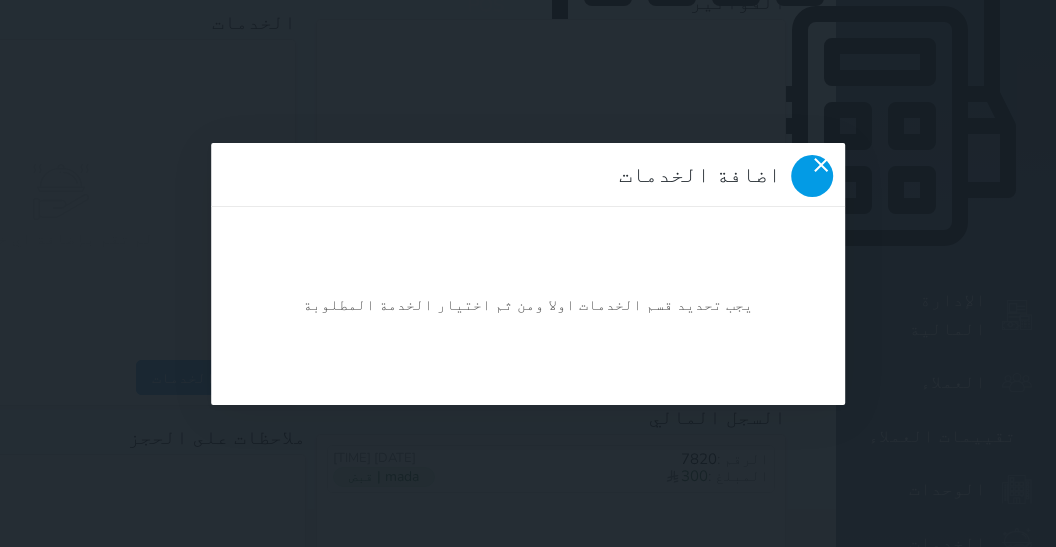 click at bounding box center (812, 176) 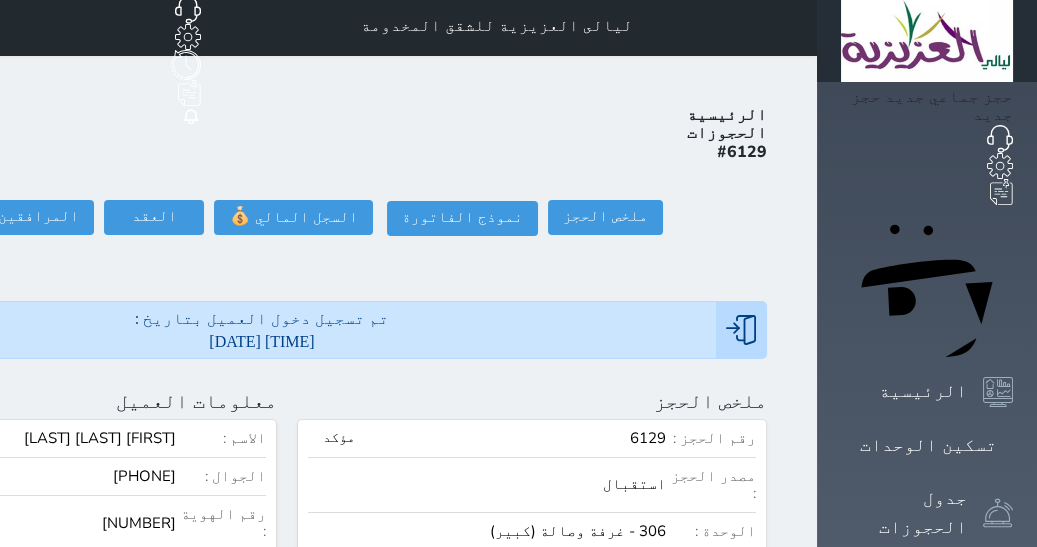 scroll, scrollTop: 0, scrollLeft: 0, axis: both 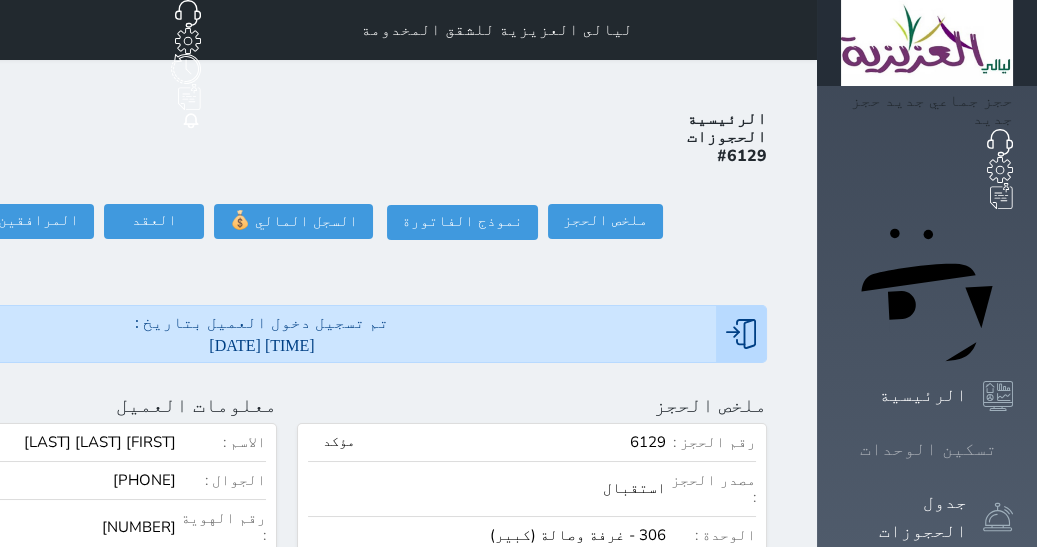 click on "تسكين الوحدات" at bounding box center [928, 449] 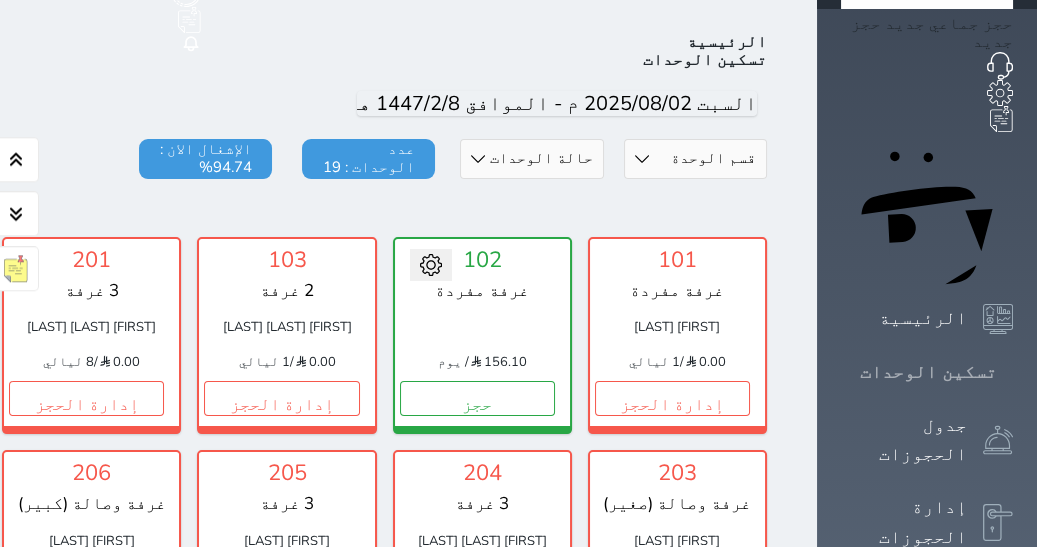 scroll, scrollTop: 77, scrollLeft: 0, axis: vertical 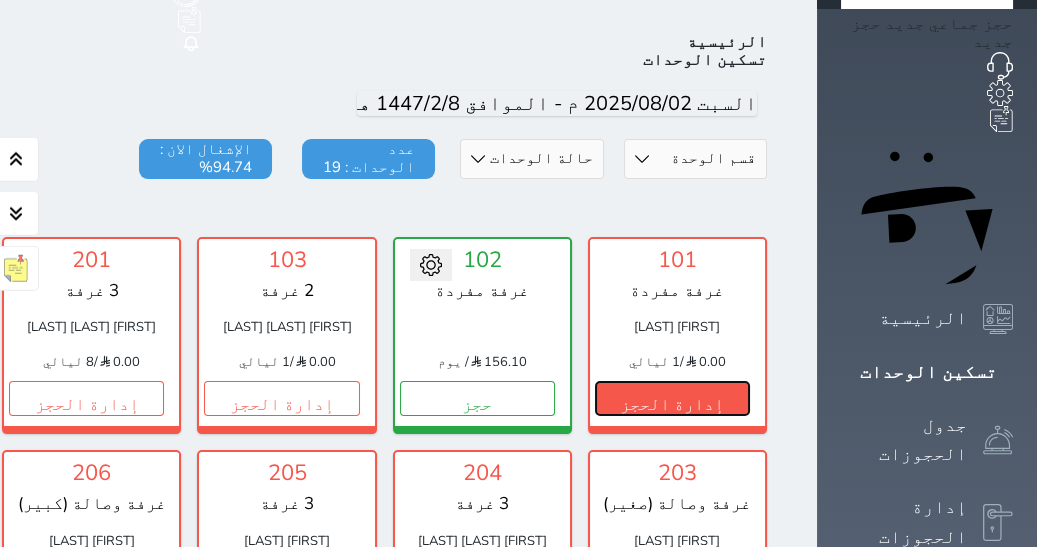 click on "إدارة الحجز" at bounding box center [672, 398] 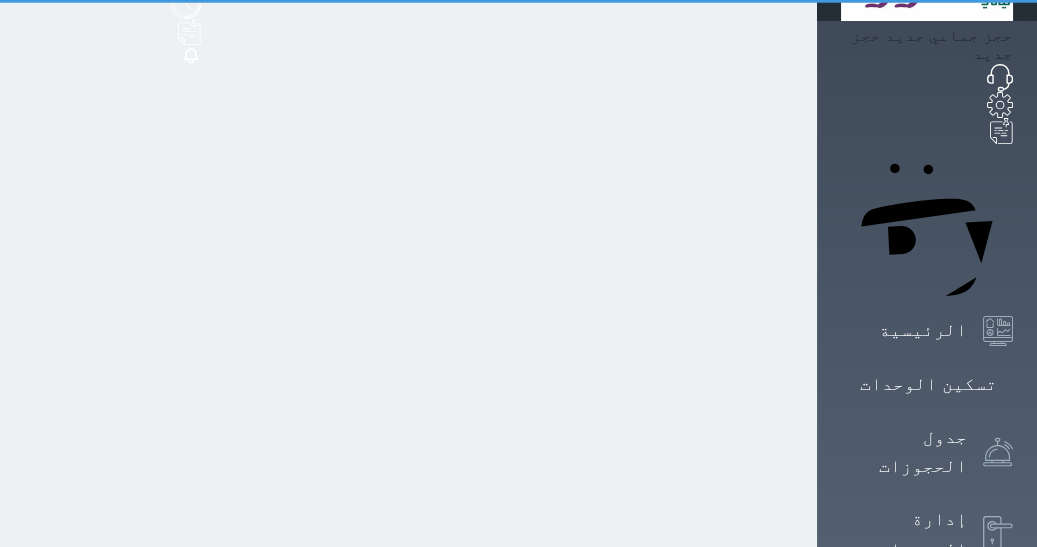 scroll, scrollTop: 0, scrollLeft: 0, axis: both 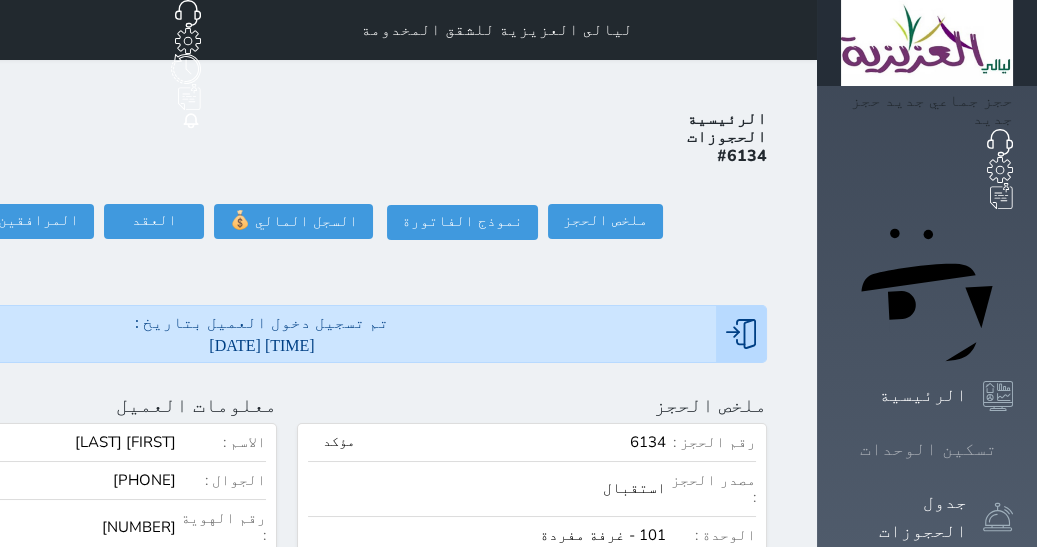 drag, startPoint x: 967, startPoint y: 218, endPoint x: 952, endPoint y: 240, distance: 26.627054 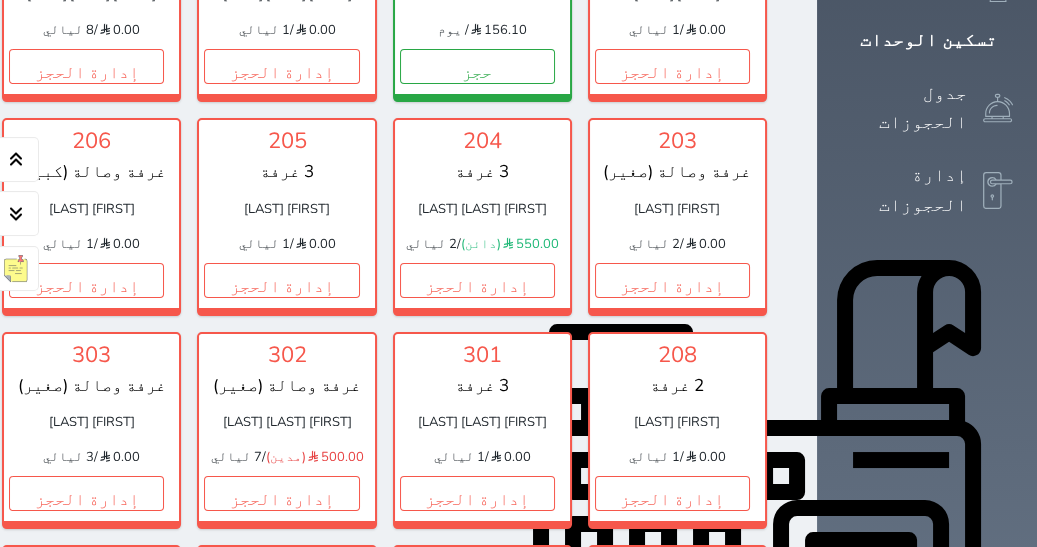 scroll, scrollTop: 396, scrollLeft: 0, axis: vertical 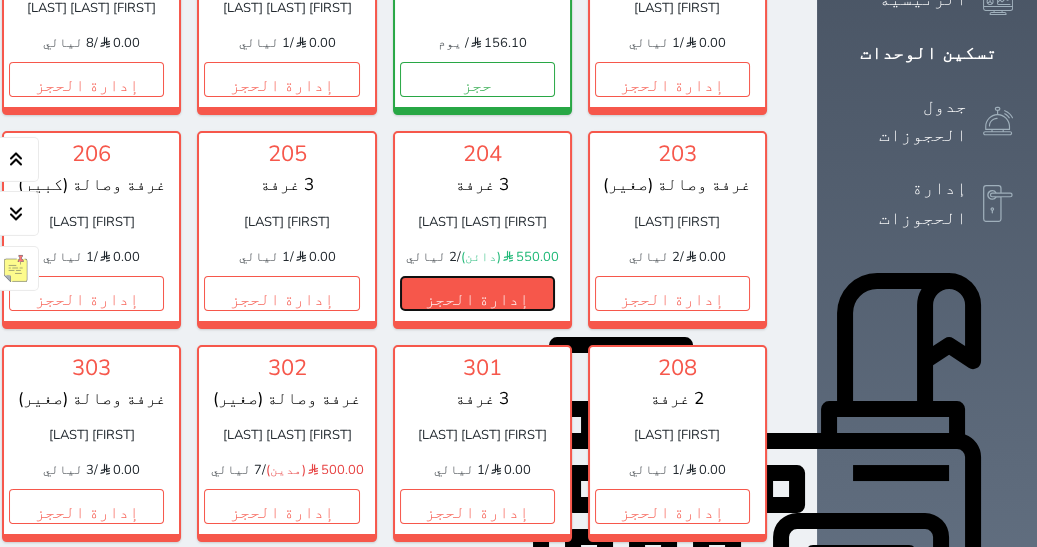 click on "إدارة الحجز" at bounding box center (477, 293) 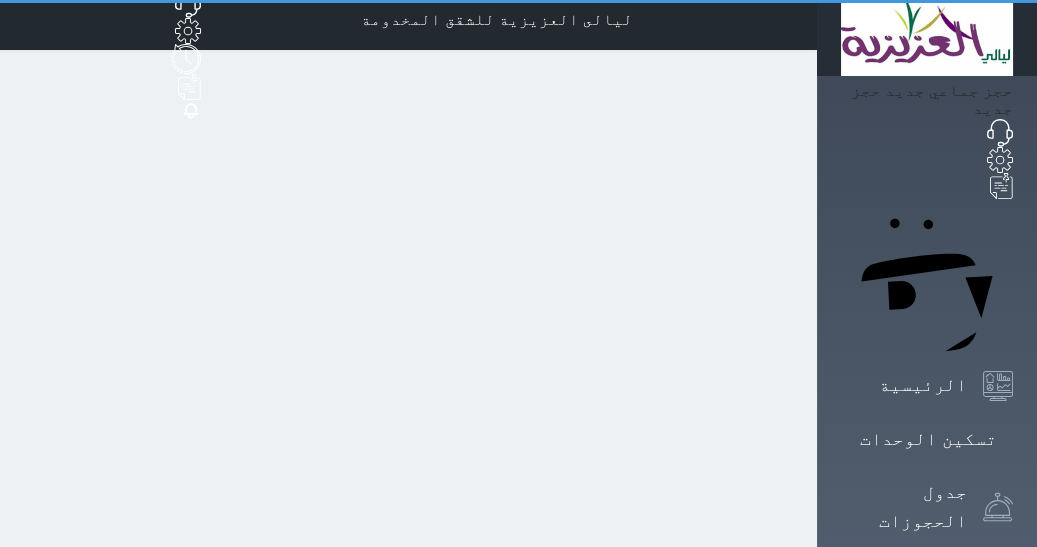 scroll, scrollTop: 0, scrollLeft: 0, axis: both 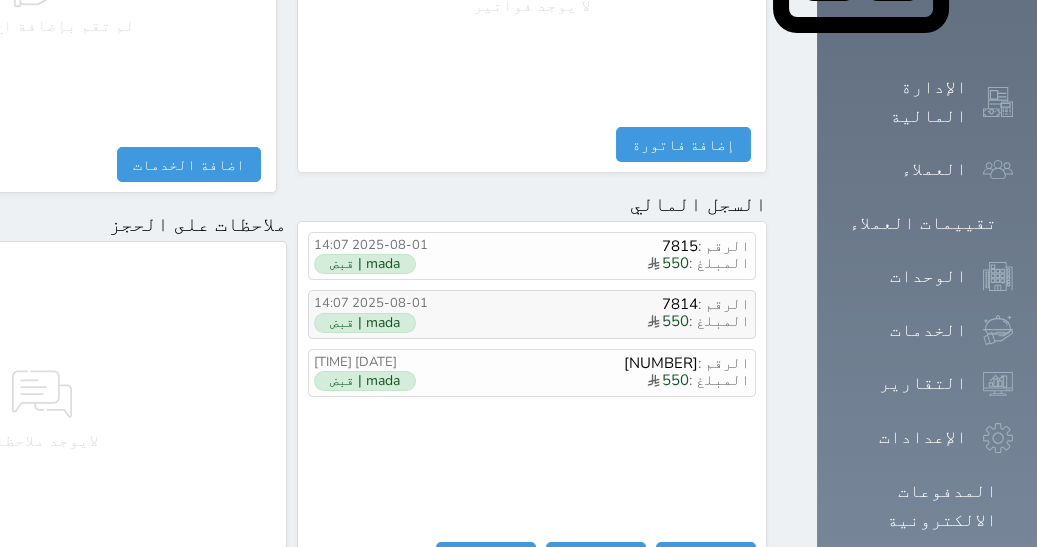 click on "الرقم :  [NUMBER]" at bounding box center (597, 304) 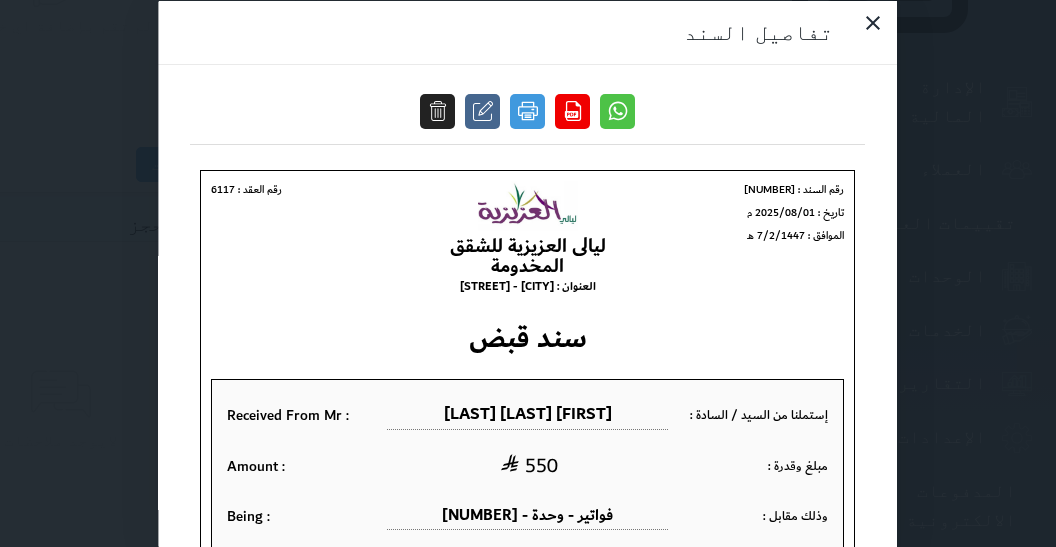 scroll, scrollTop: 0, scrollLeft: 0, axis: both 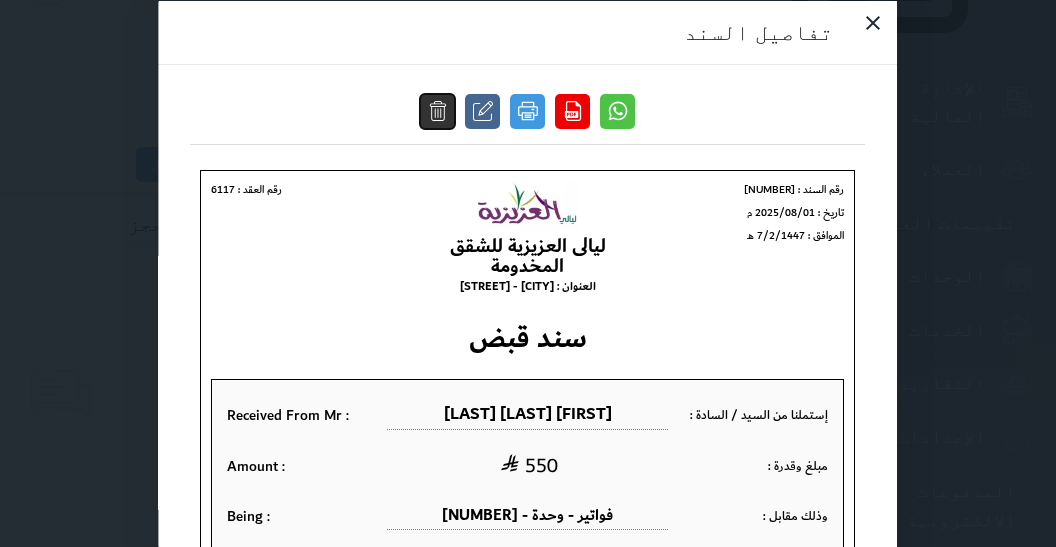 click at bounding box center [438, 110] 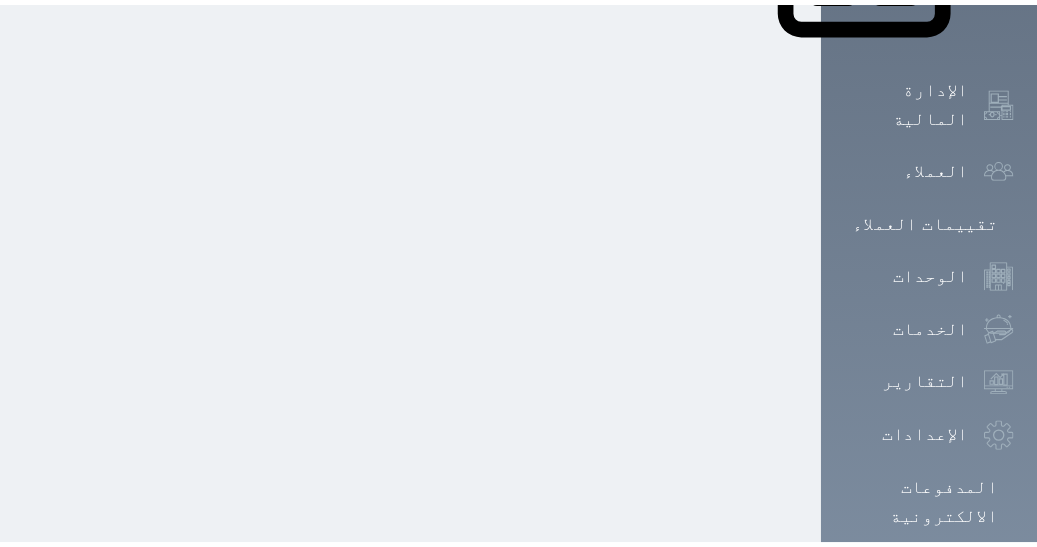 scroll, scrollTop: 835, scrollLeft: 0, axis: vertical 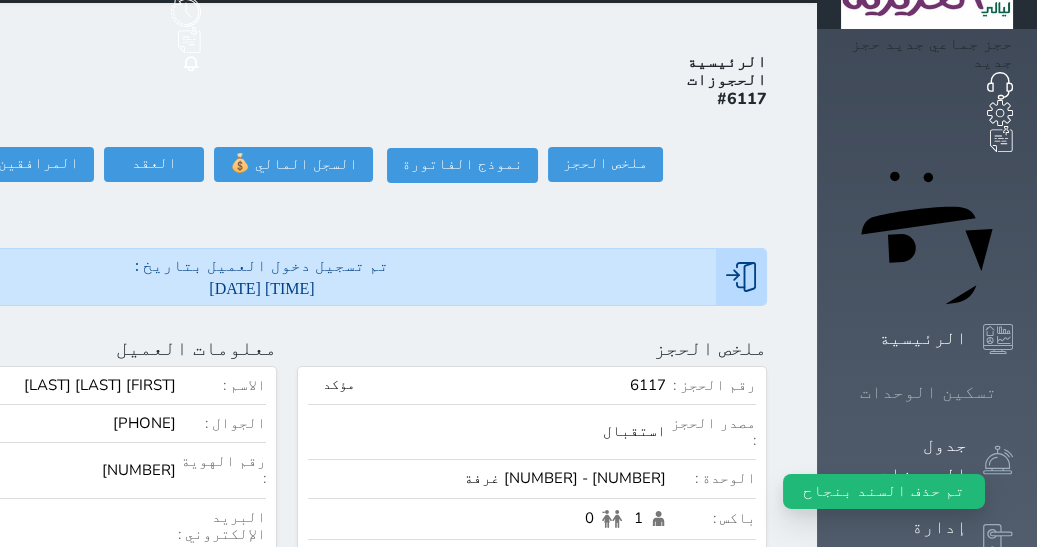 click on "تسكين الوحدات" at bounding box center (928, 392) 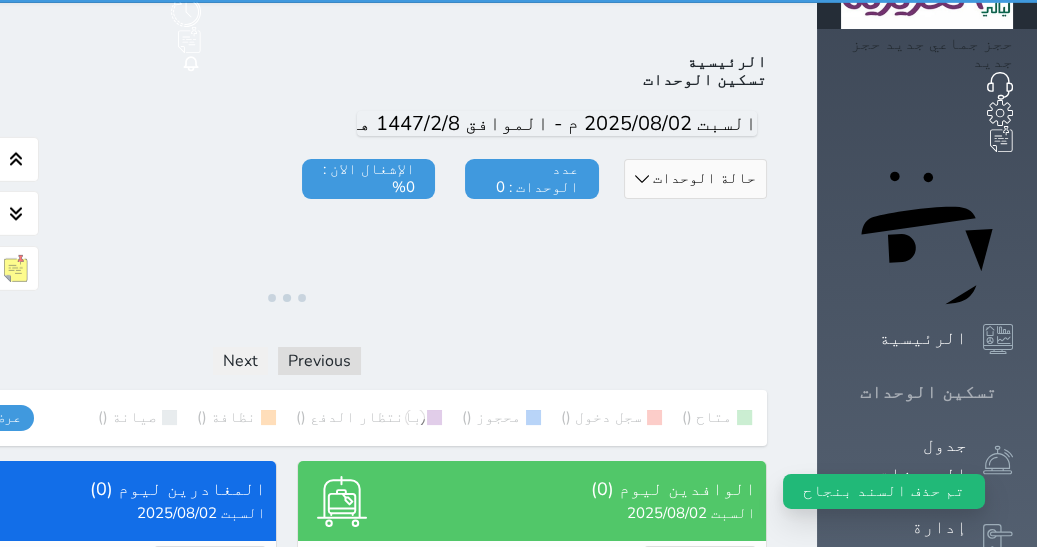 scroll, scrollTop: 0, scrollLeft: 0, axis: both 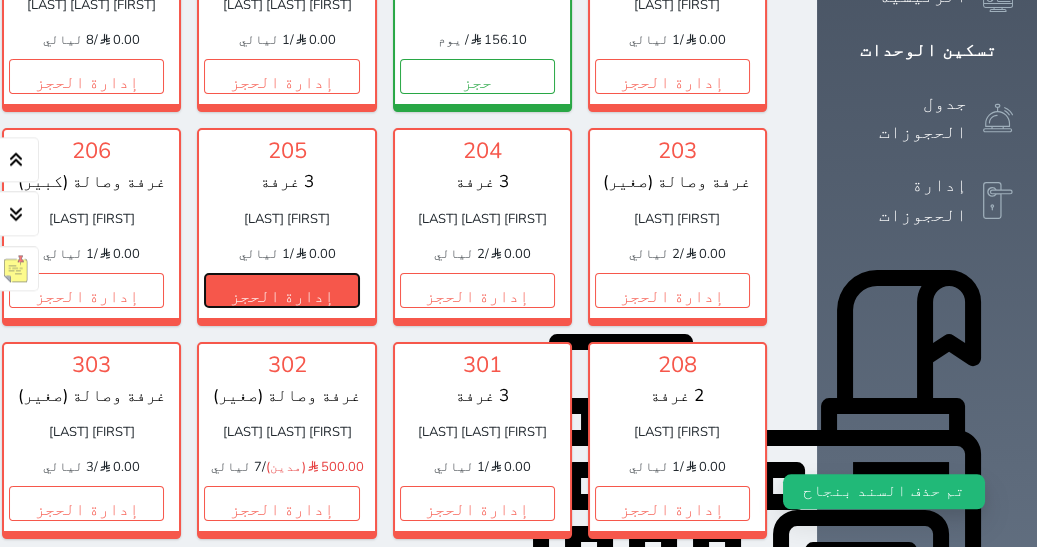 click on "إدارة الحجز" at bounding box center (281, 290) 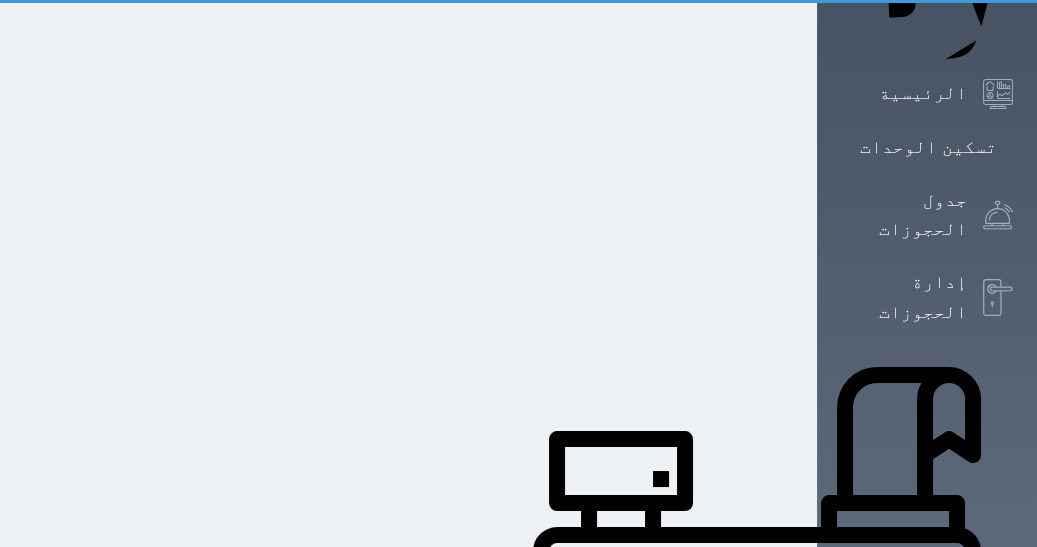 scroll, scrollTop: 0, scrollLeft: 0, axis: both 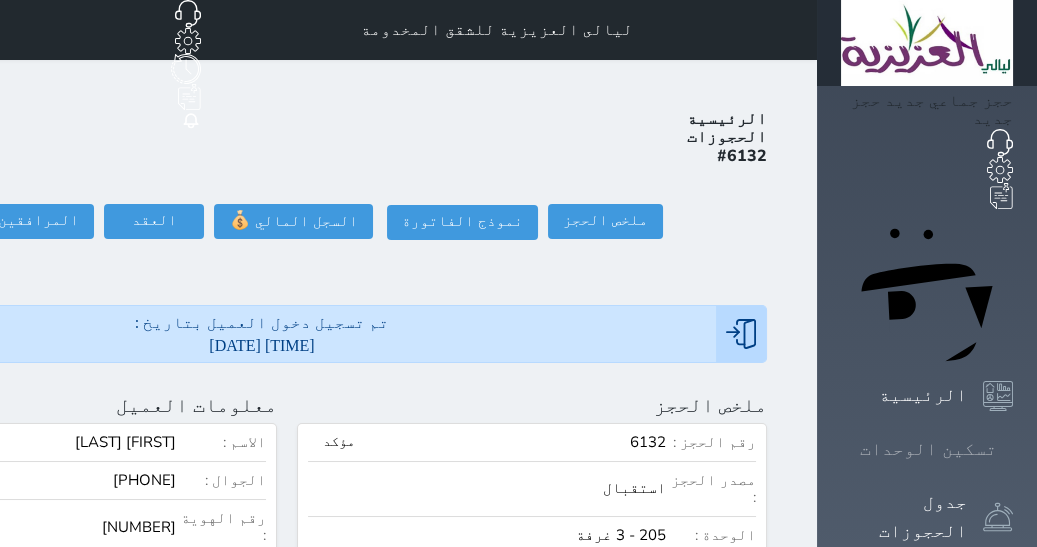 click on "تسكين الوحدات" at bounding box center [928, 449] 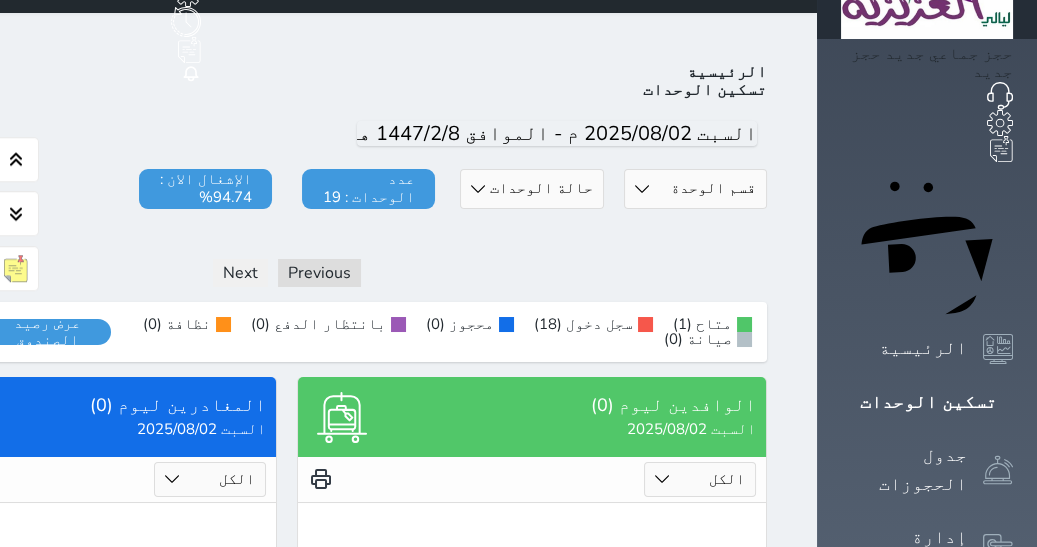 scroll, scrollTop: 19, scrollLeft: 0, axis: vertical 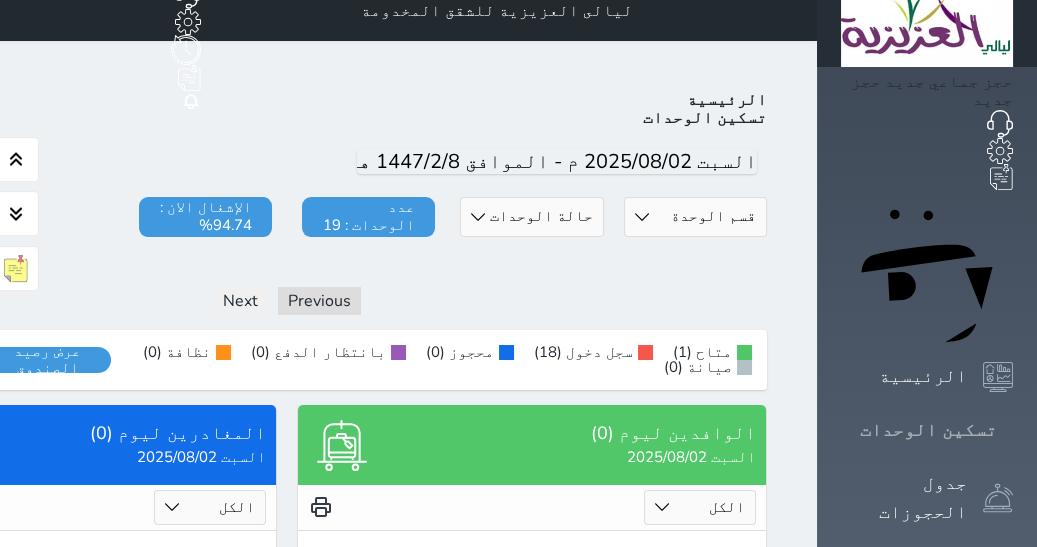 click on "تسكين الوحدات" at bounding box center (928, 430) 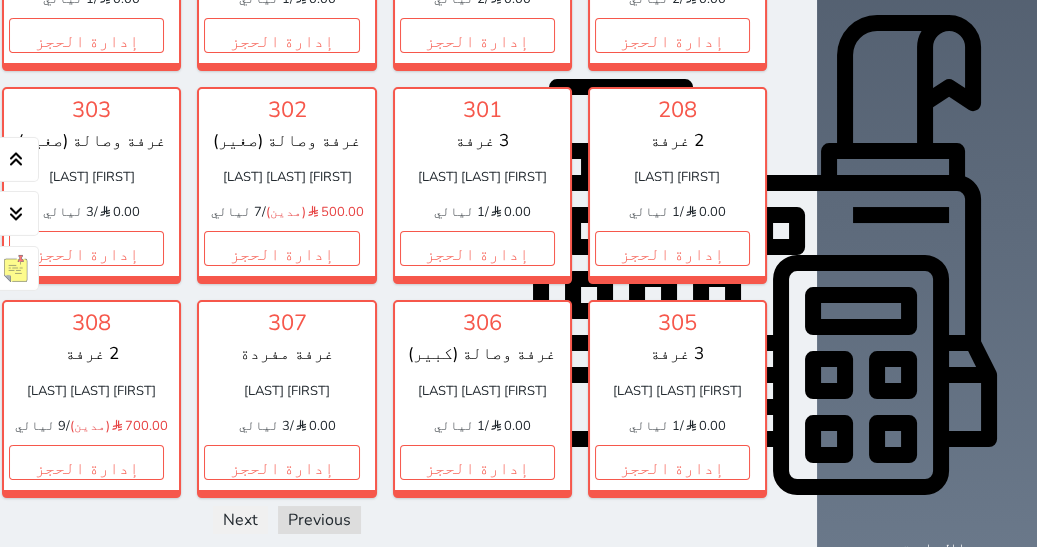 scroll, scrollTop: 682, scrollLeft: 0, axis: vertical 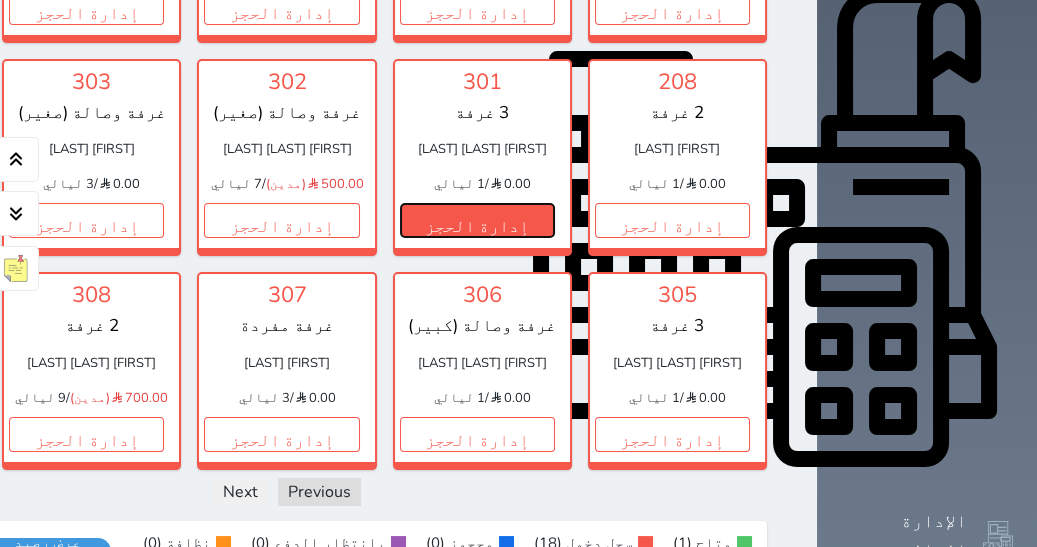 click on "إدارة الحجز" at bounding box center (477, 220) 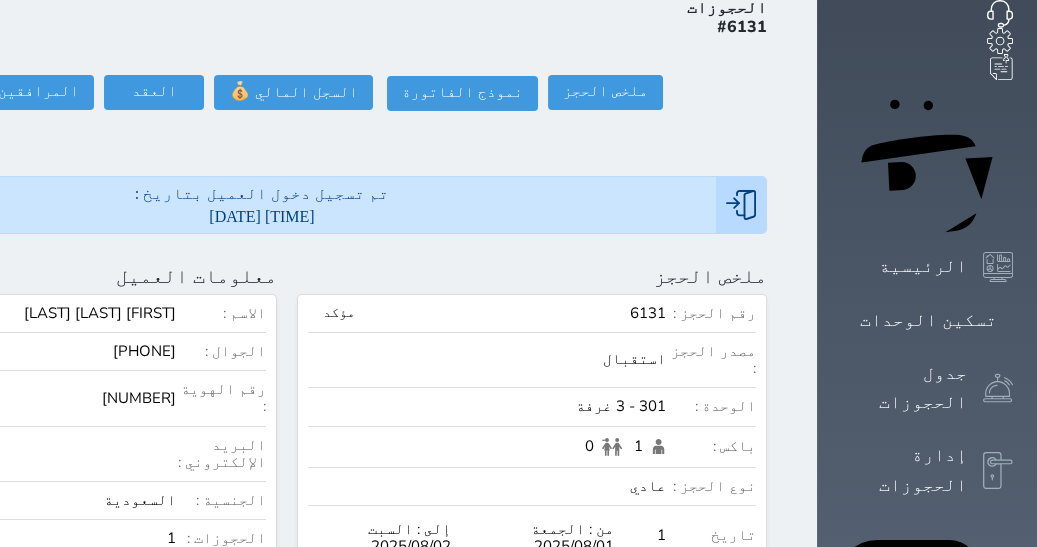 scroll, scrollTop: 0, scrollLeft: 0, axis: both 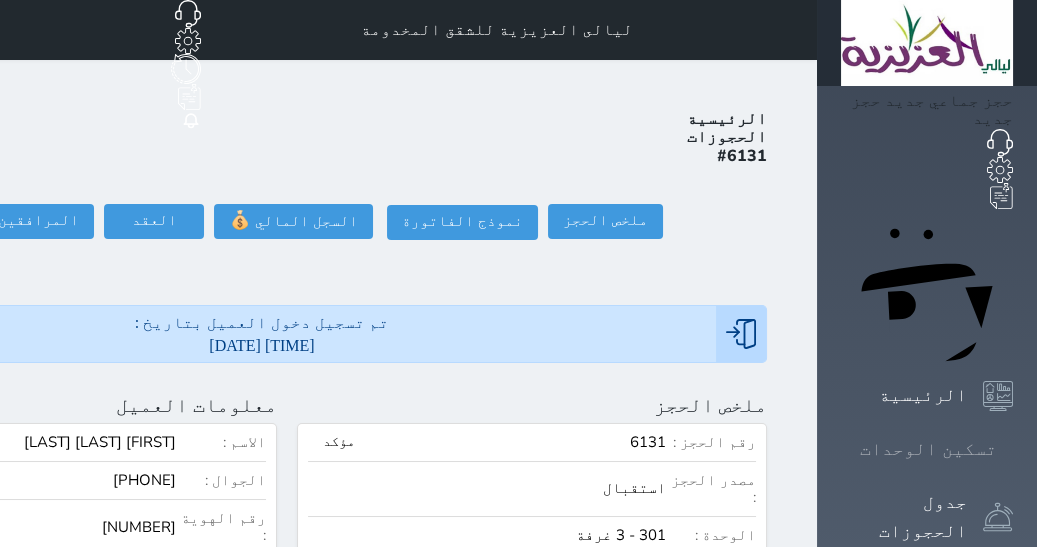 click 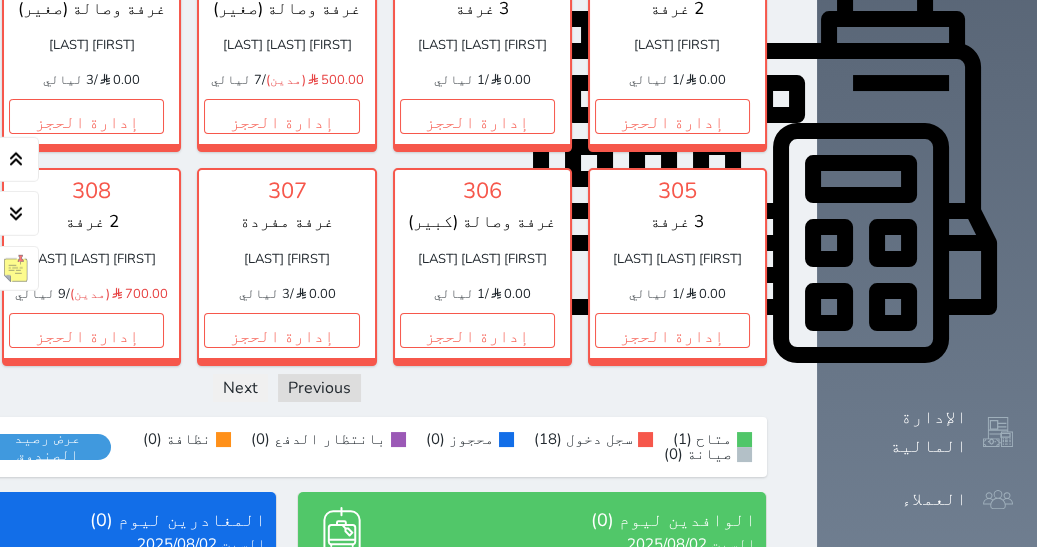 scroll, scrollTop: 783, scrollLeft: 0, axis: vertical 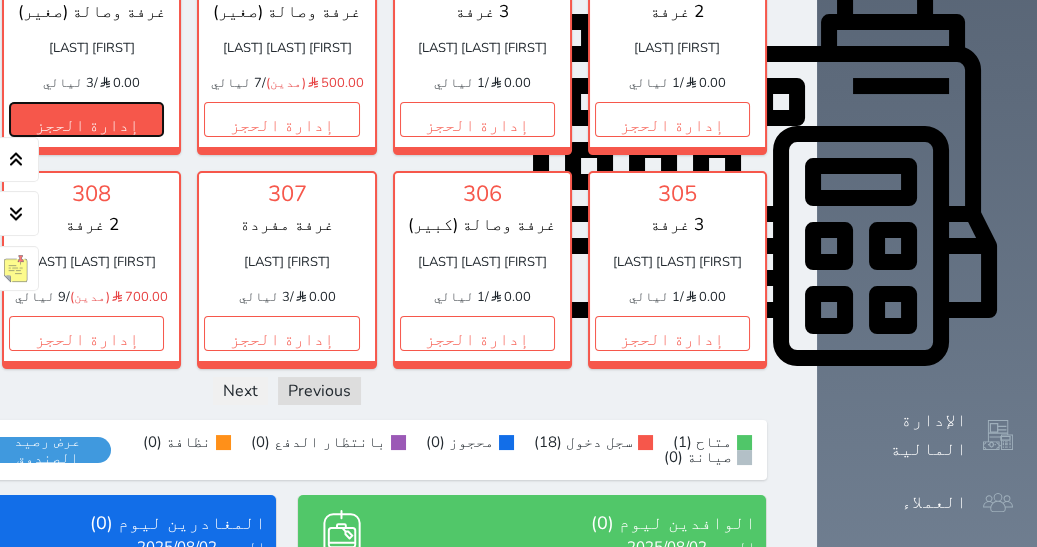 click on "إدارة الحجز" at bounding box center (86, 119) 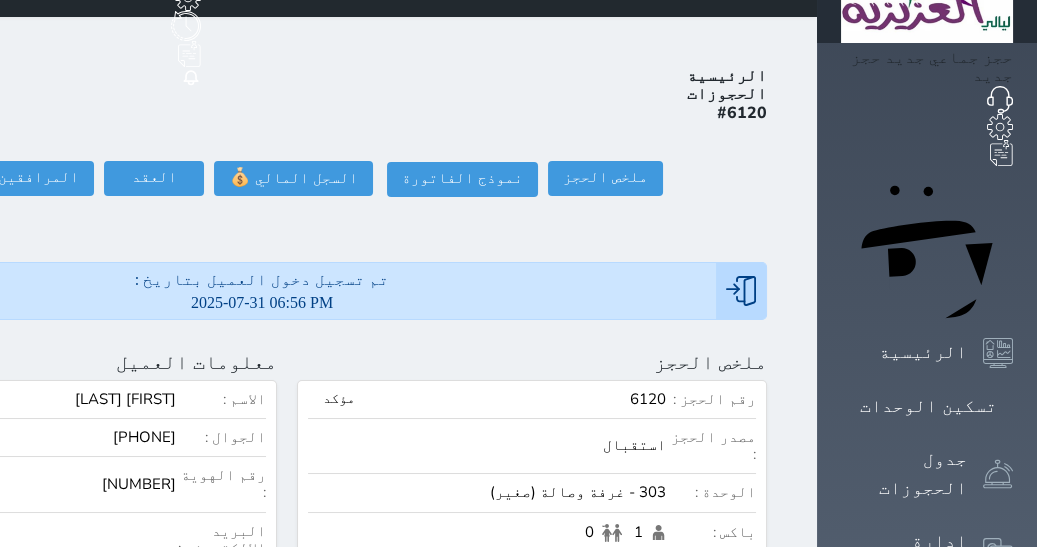 scroll, scrollTop: 21, scrollLeft: 0, axis: vertical 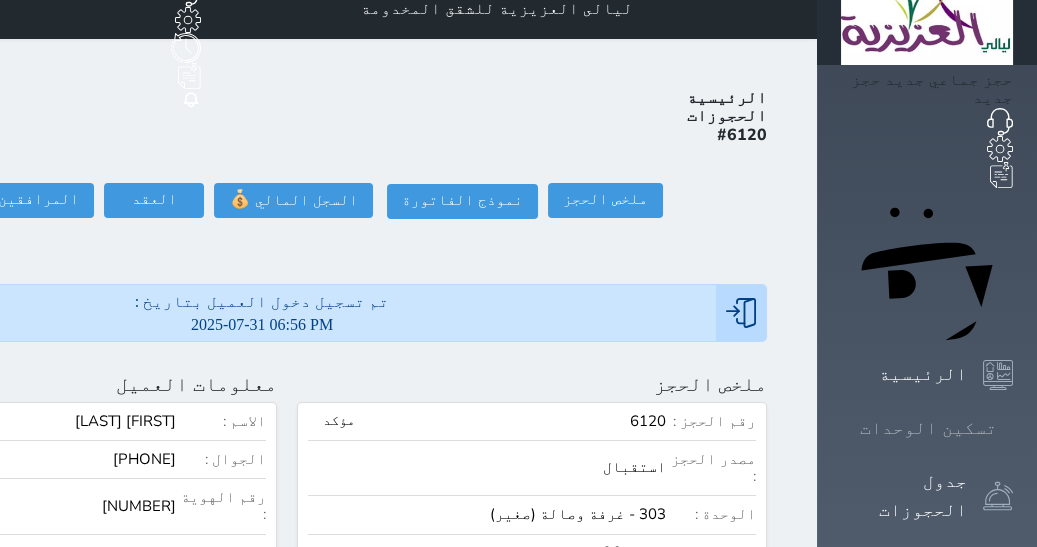 click 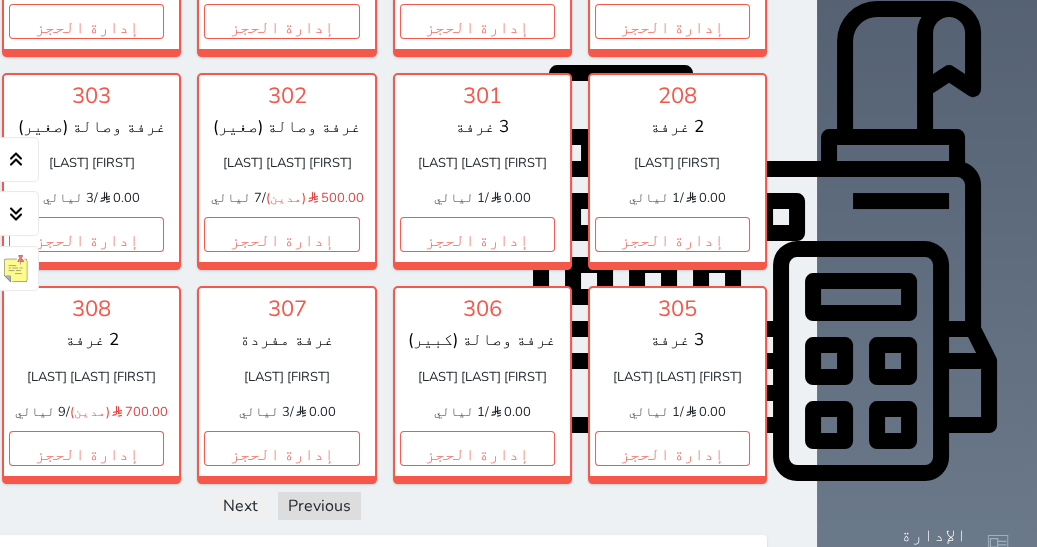 scroll, scrollTop: 675, scrollLeft: 0, axis: vertical 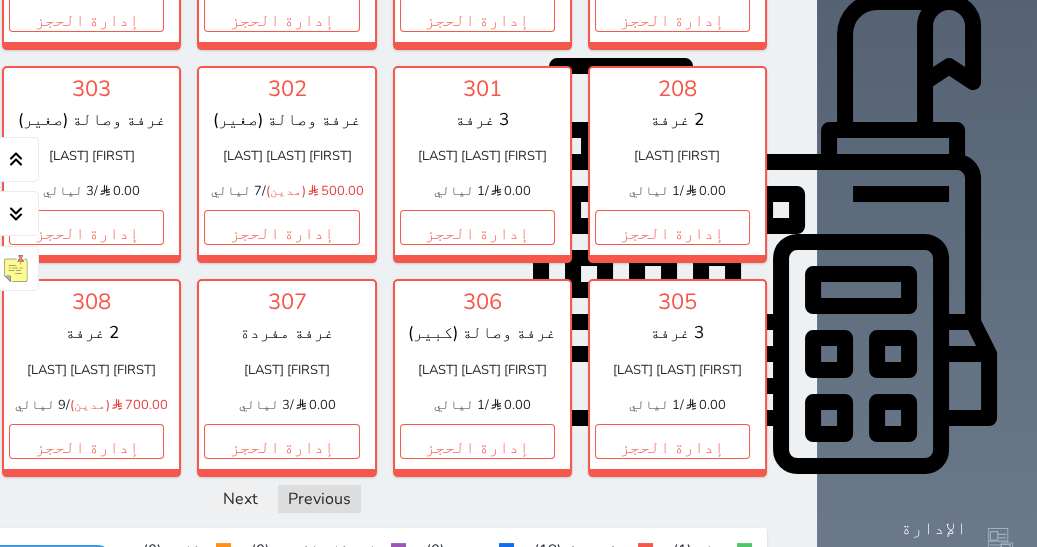 click on "إدارة الحجز" at bounding box center (-109, 227) 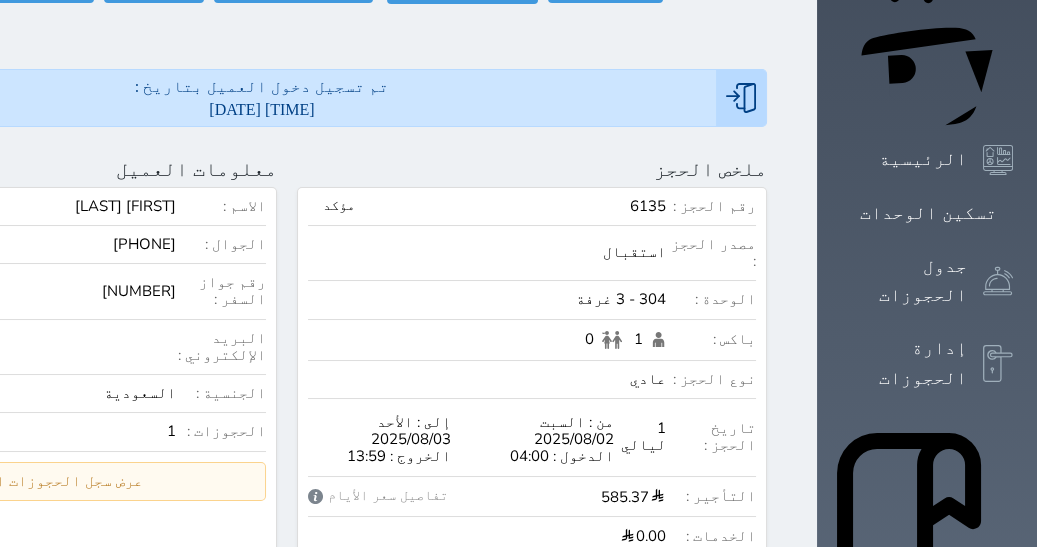 scroll, scrollTop: 0, scrollLeft: 0, axis: both 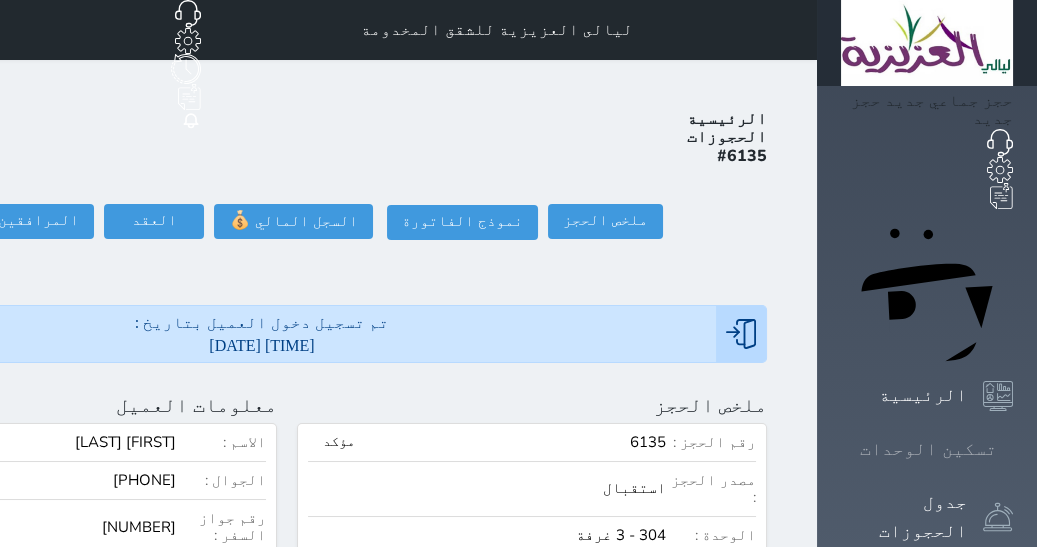 click on "تسكين الوحدات" at bounding box center (928, 449) 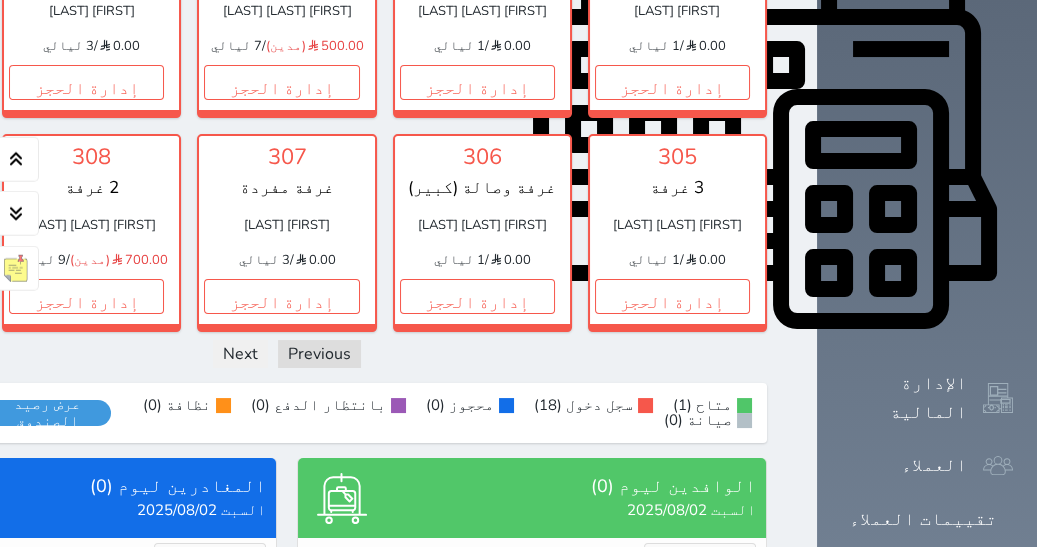 scroll, scrollTop: 781, scrollLeft: 0, axis: vertical 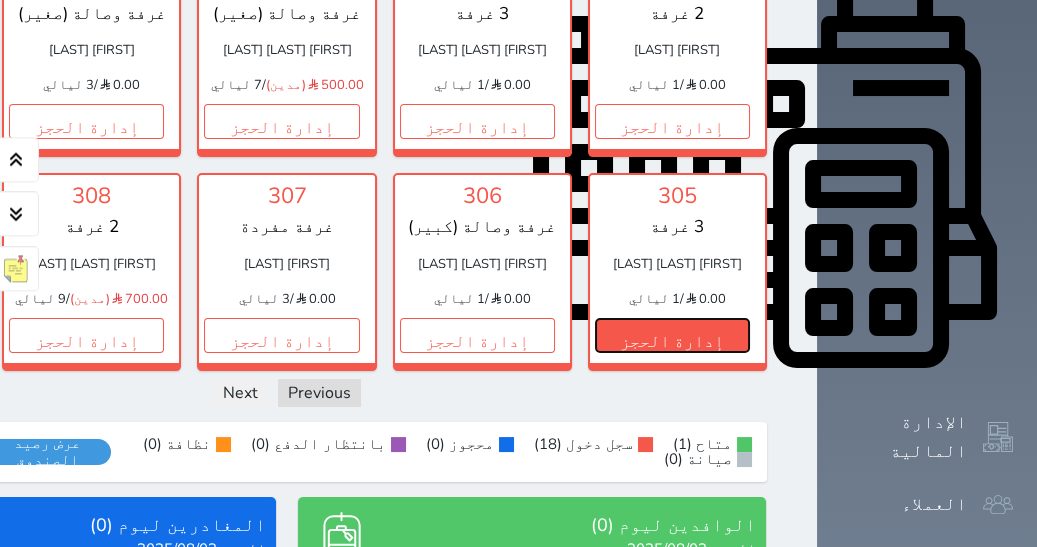 click on "إدارة الحجز" at bounding box center [672, 335] 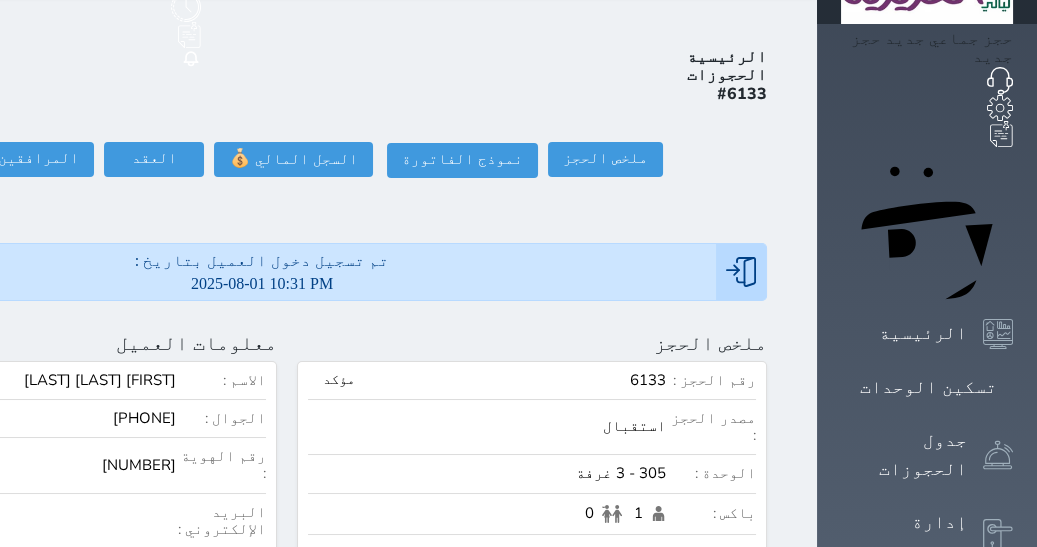 scroll, scrollTop: 0, scrollLeft: 0, axis: both 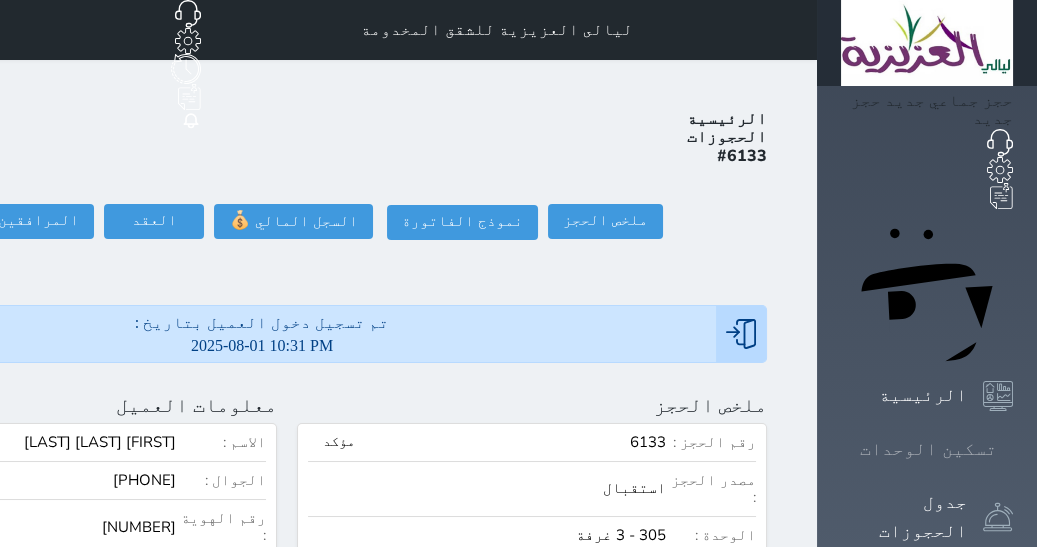 click on "تسكين الوحدات" at bounding box center (928, 449) 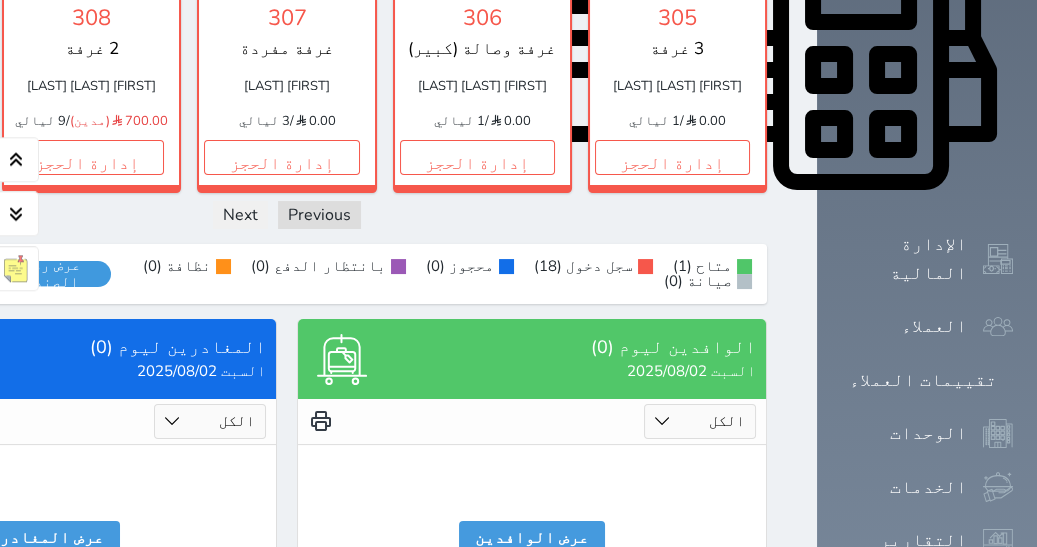 scroll, scrollTop: 939, scrollLeft: 0, axis: vertical 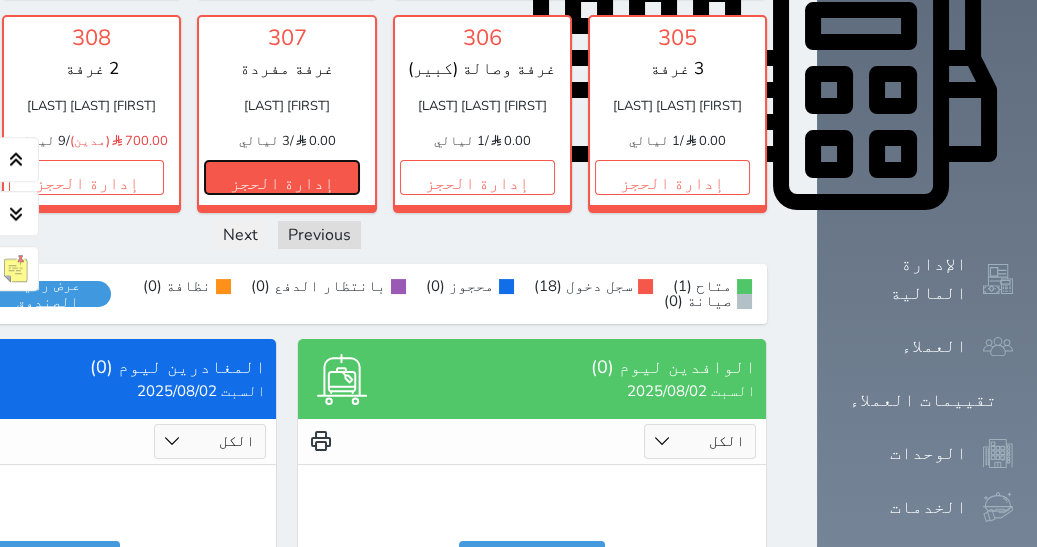 click on "إدارة الحجز" at bounding box center (281, 177) 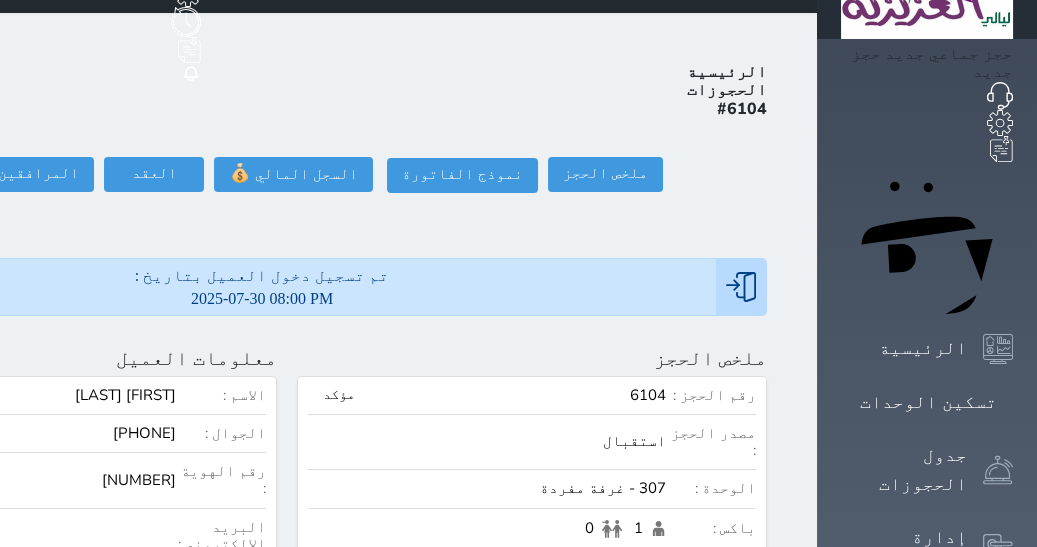 scroll, scrollTop: 0, scrollLeft: 0, axis: both 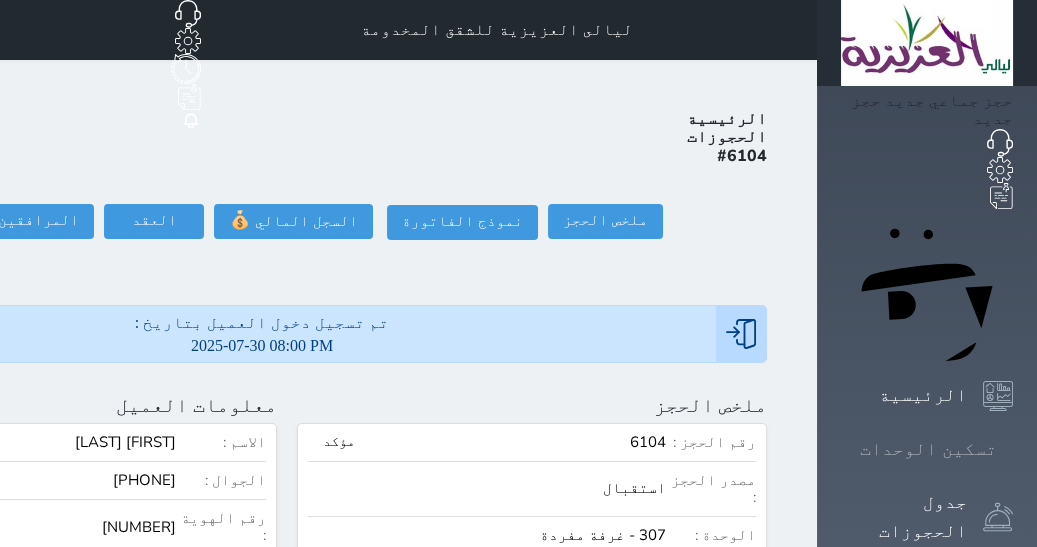 click on "تسكين الوحدات" at bounding box center (928, 449) 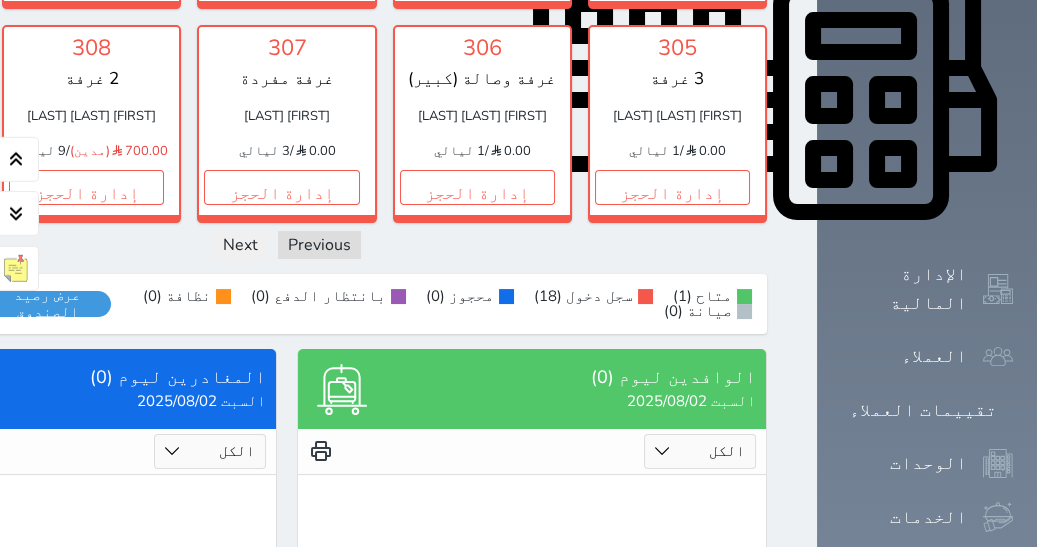 scroll, scrollTop: 932, scrollLeft: 0, axis: vertical 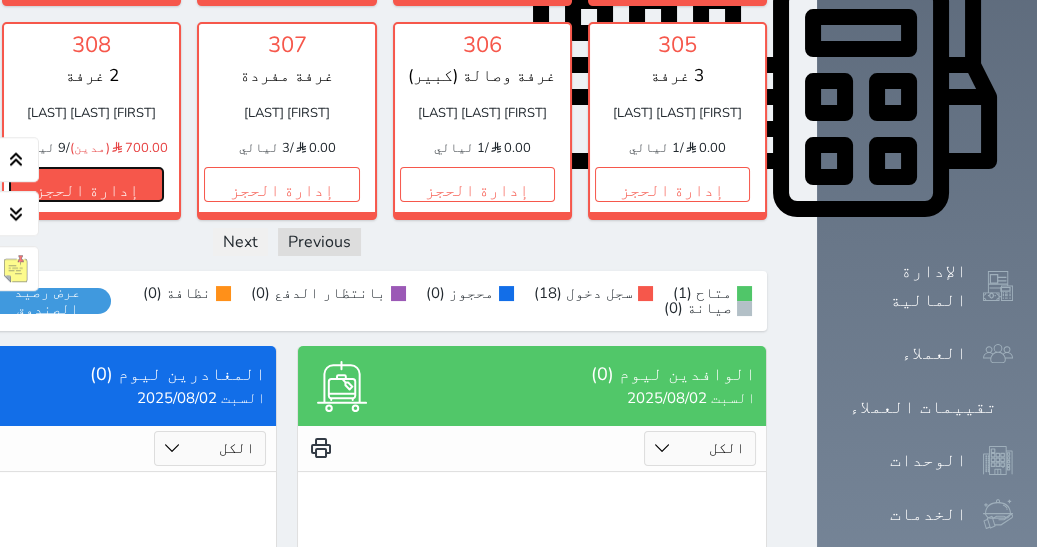 click on "إدارة الحجز" at bounding box center [86, 184] 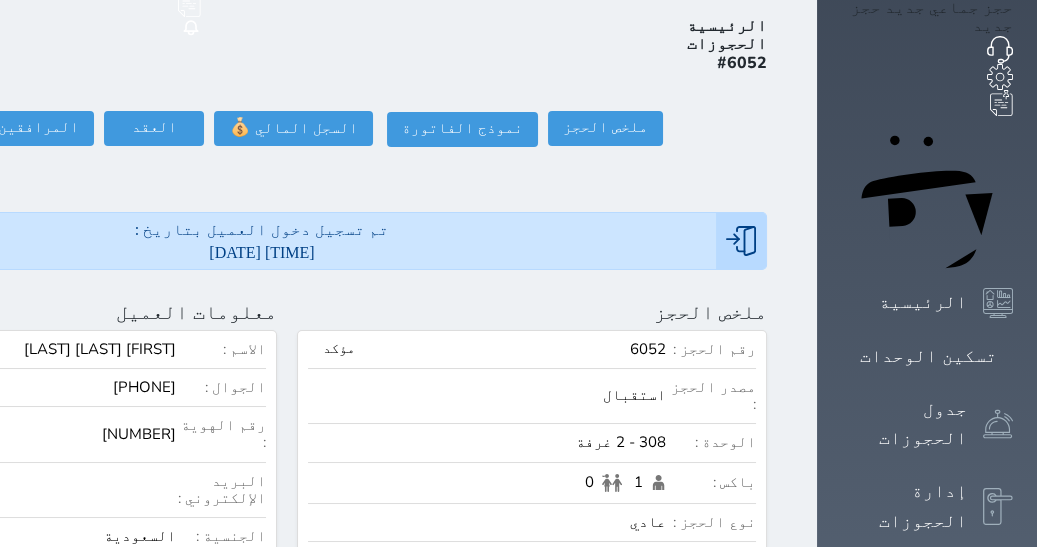scroll, scrollTop: 0, scrollLeft: 0, axis: both 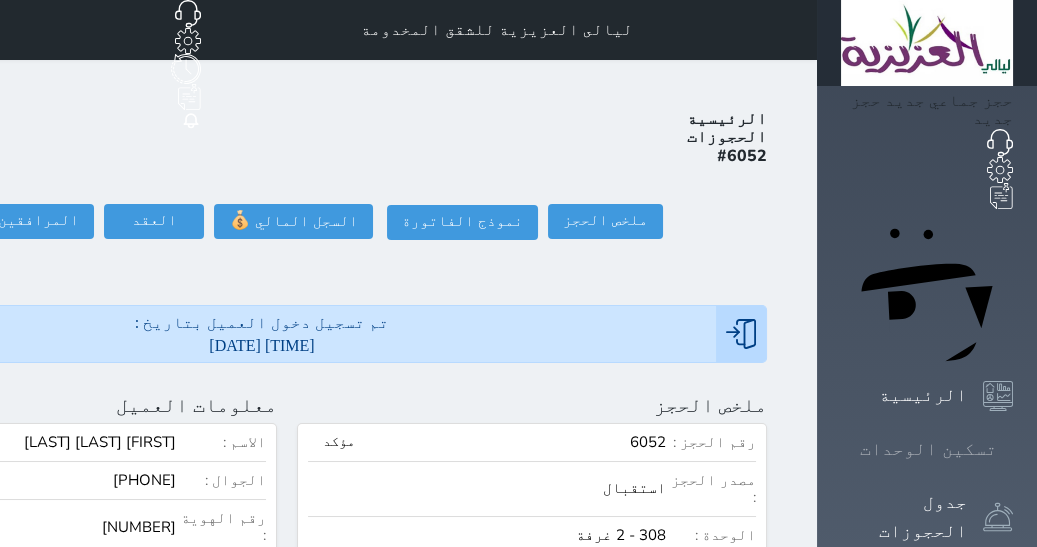 click on "تسكين الوحدات" at bounding box center (928, 449) 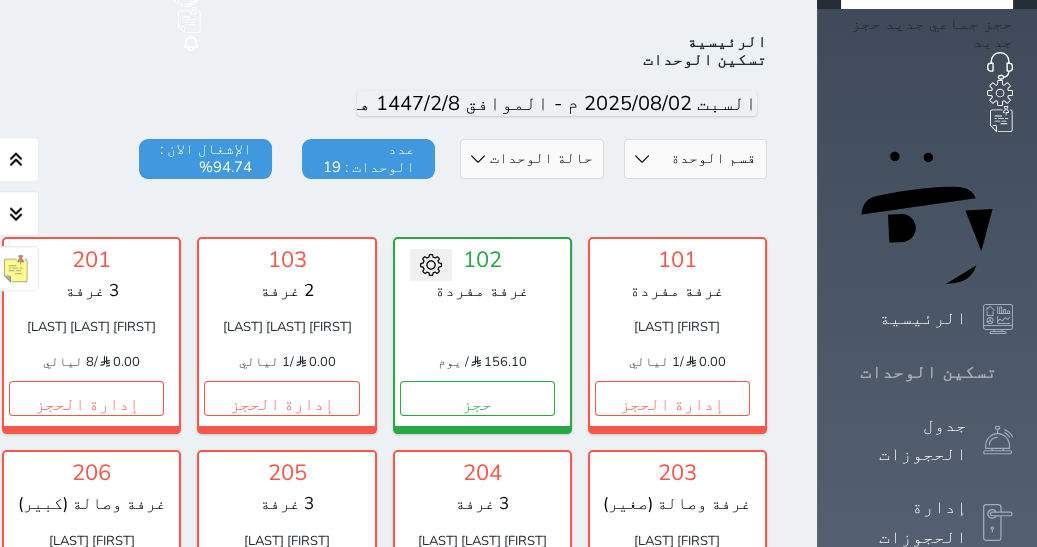 scroll, scrollTop: 77, scrollLeft: 0, axis: vertical 